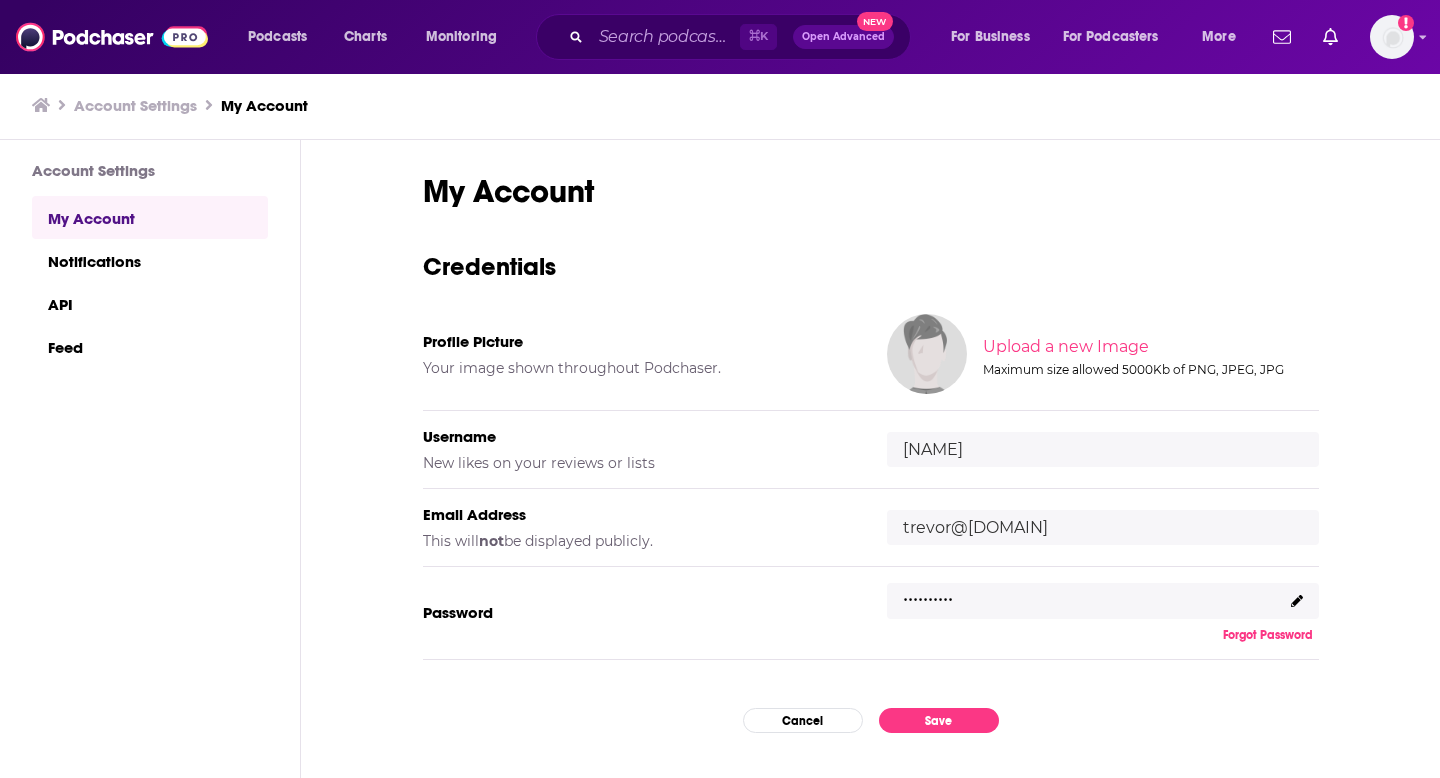 scroll, scrollTop: 0, scrollLeft: 0, axis: both 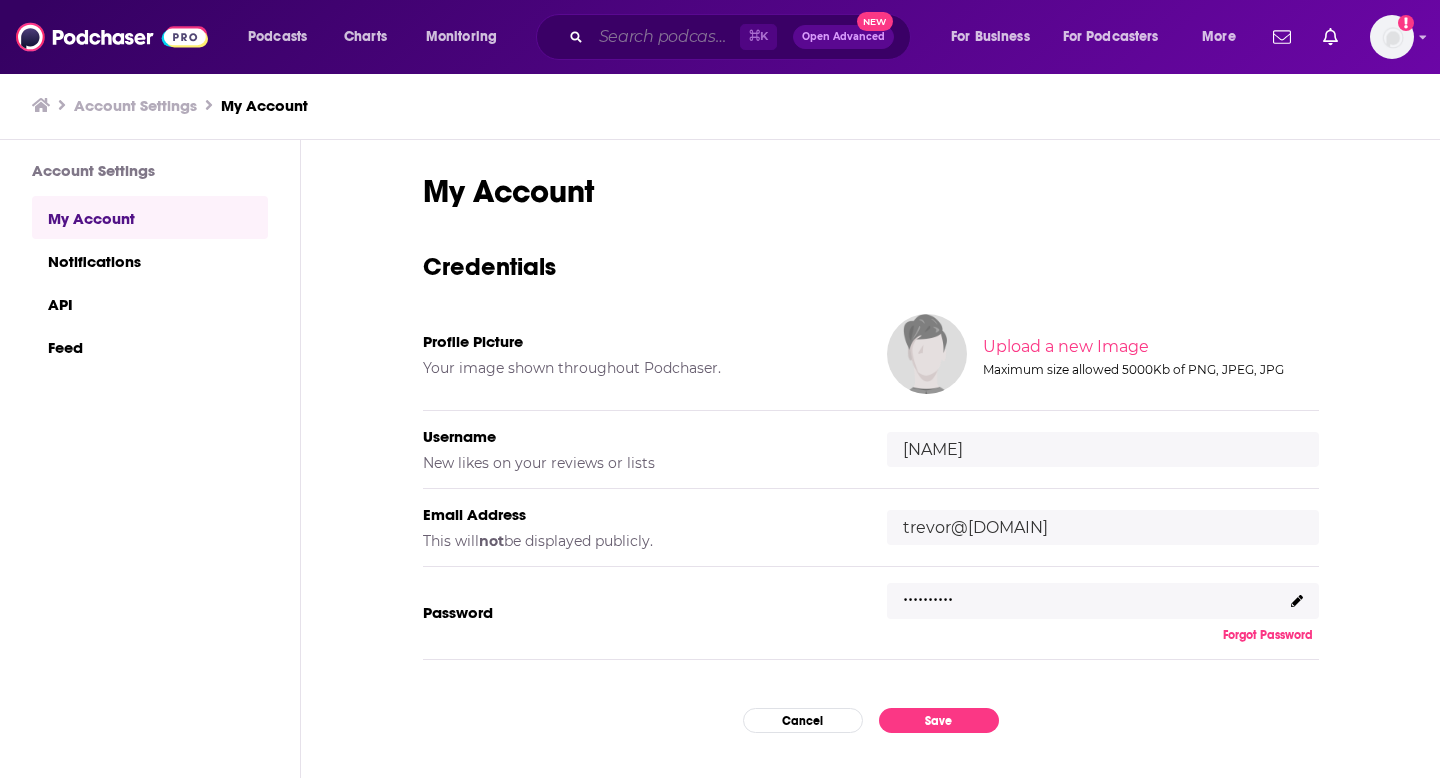click at bounding box center (665, 37) 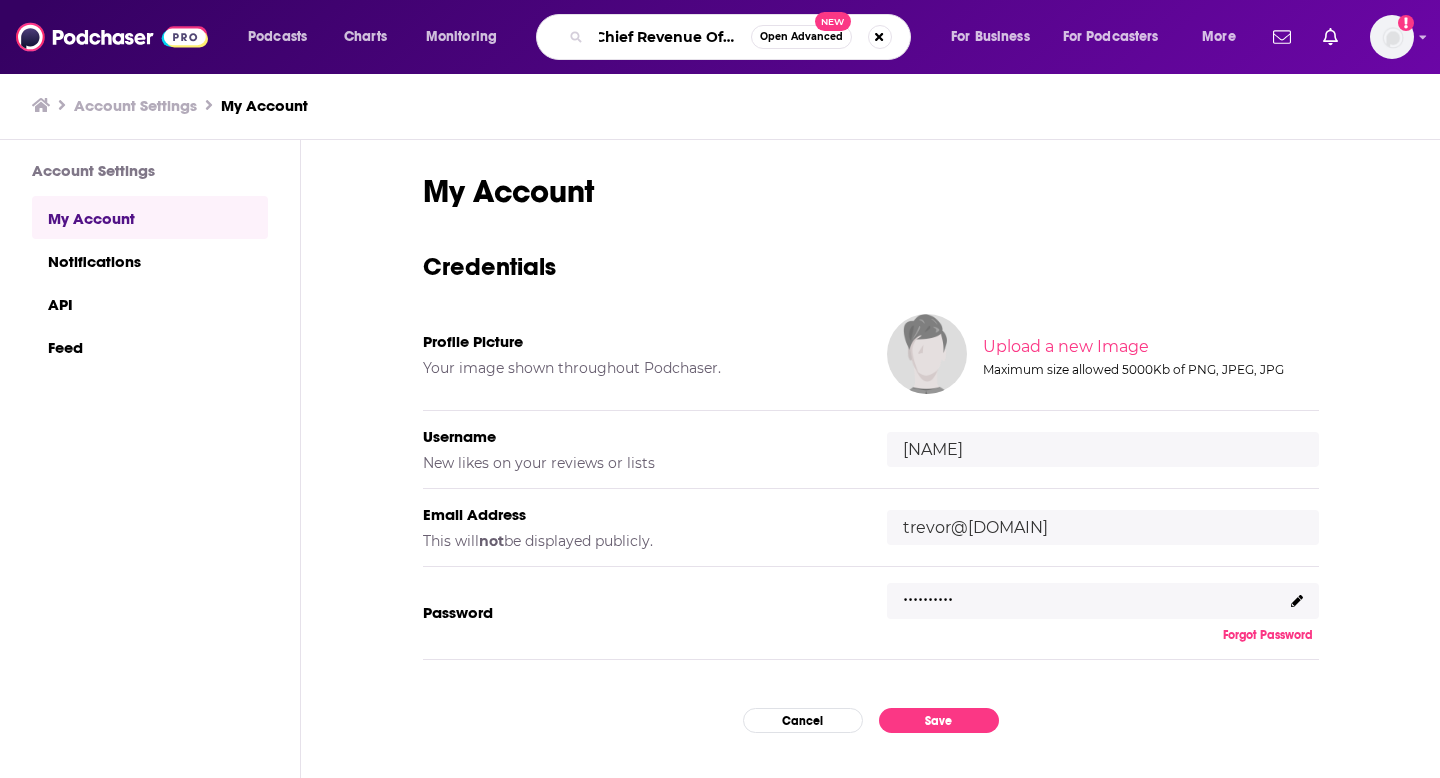 type on "Chief Revenue Officer" 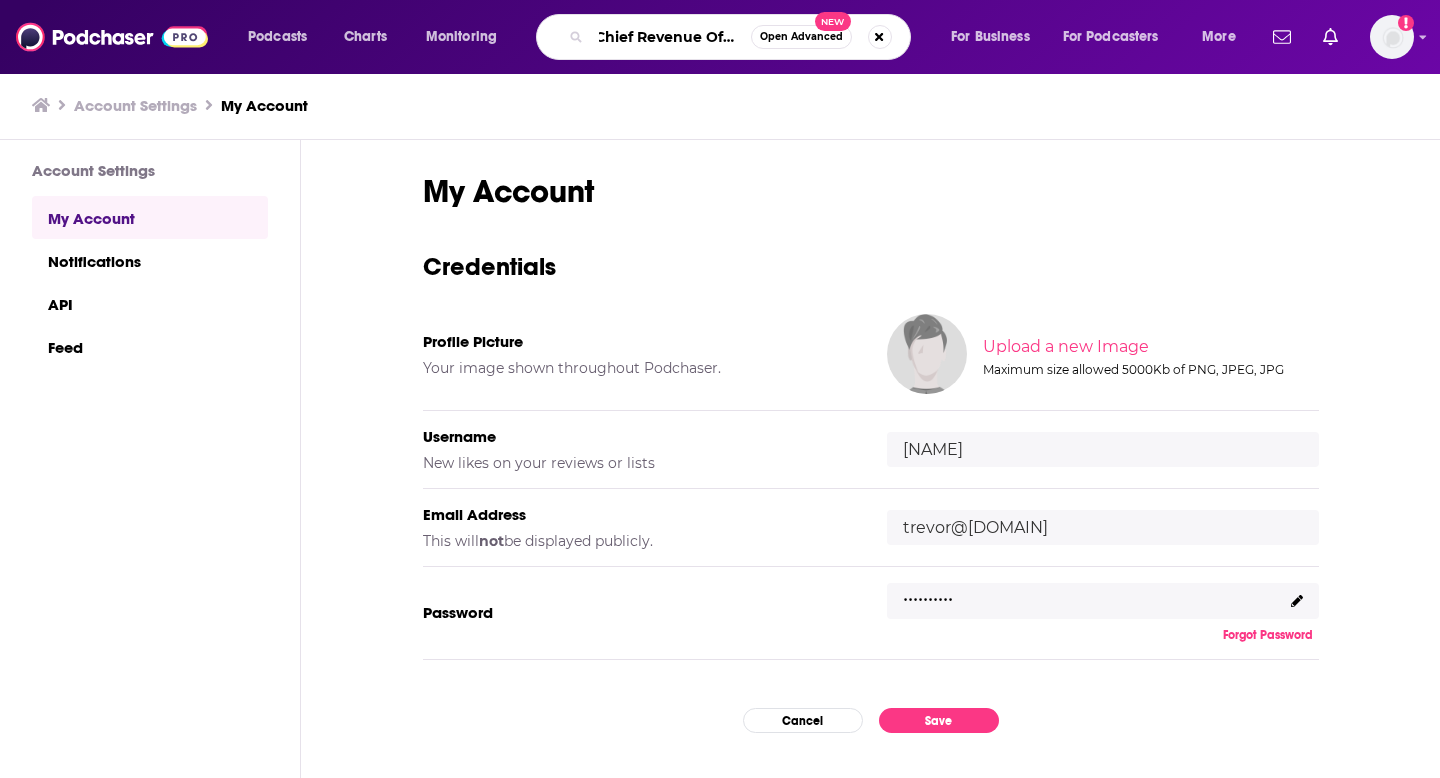 scroll, scrollTop: 0, scrollLeft: 19, axis: horizontal 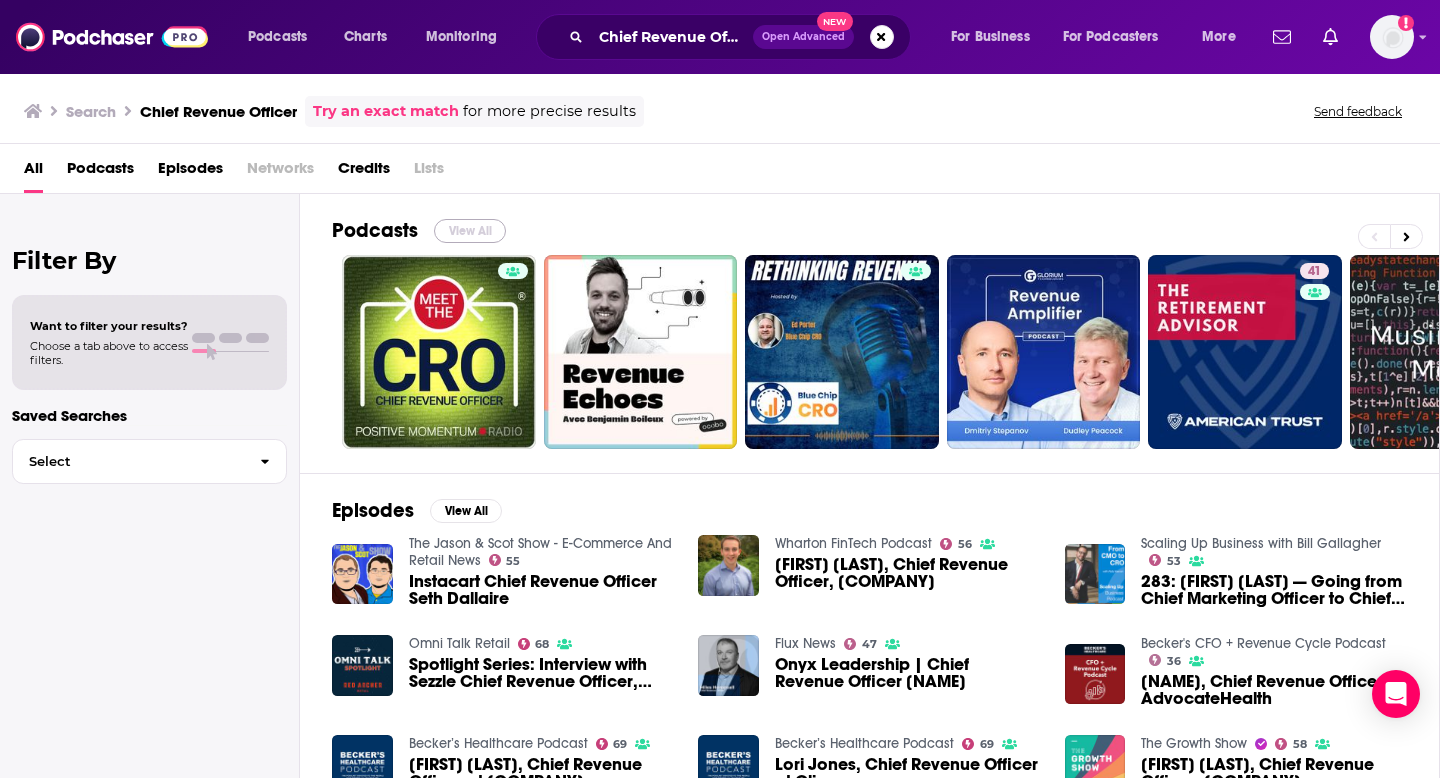 click on "View All" at bounding box center [470, 231] 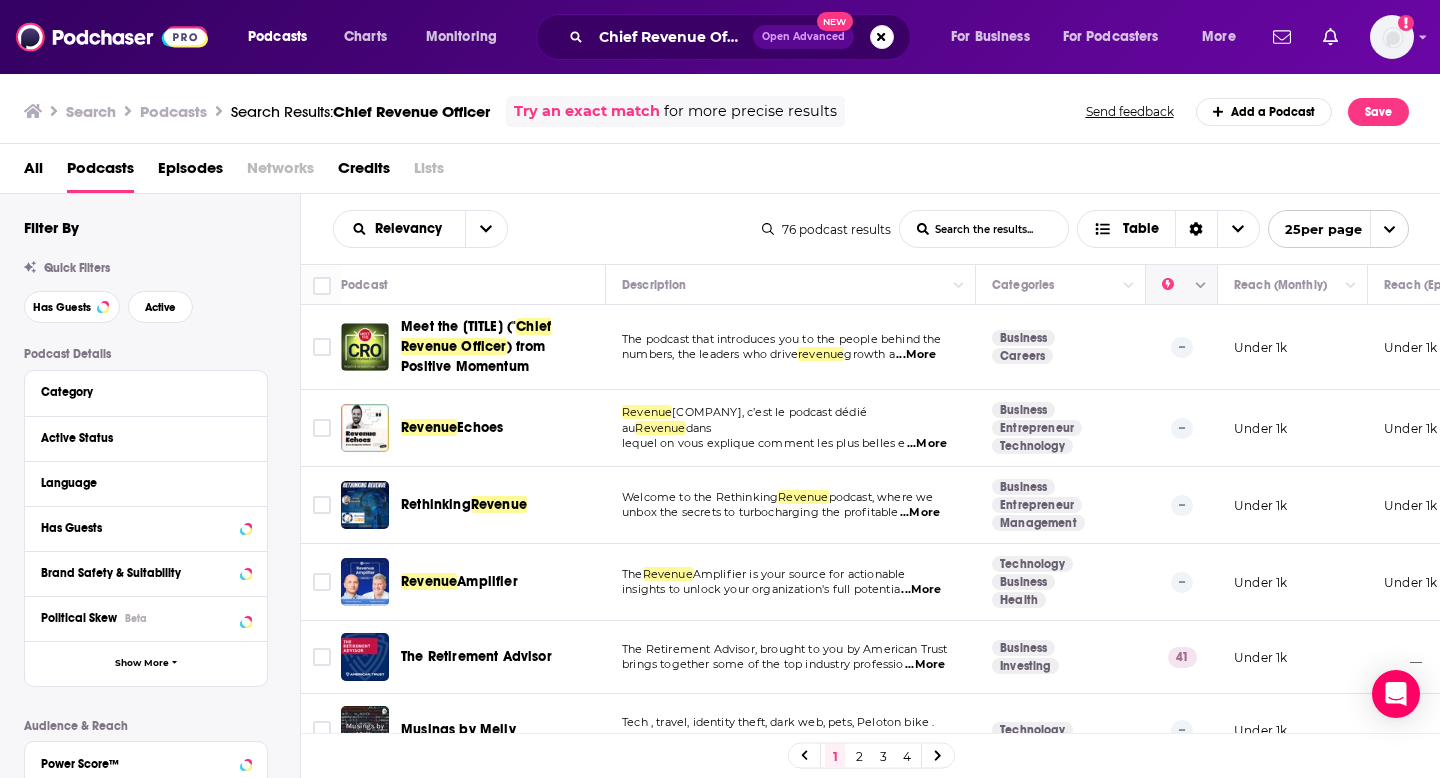 click 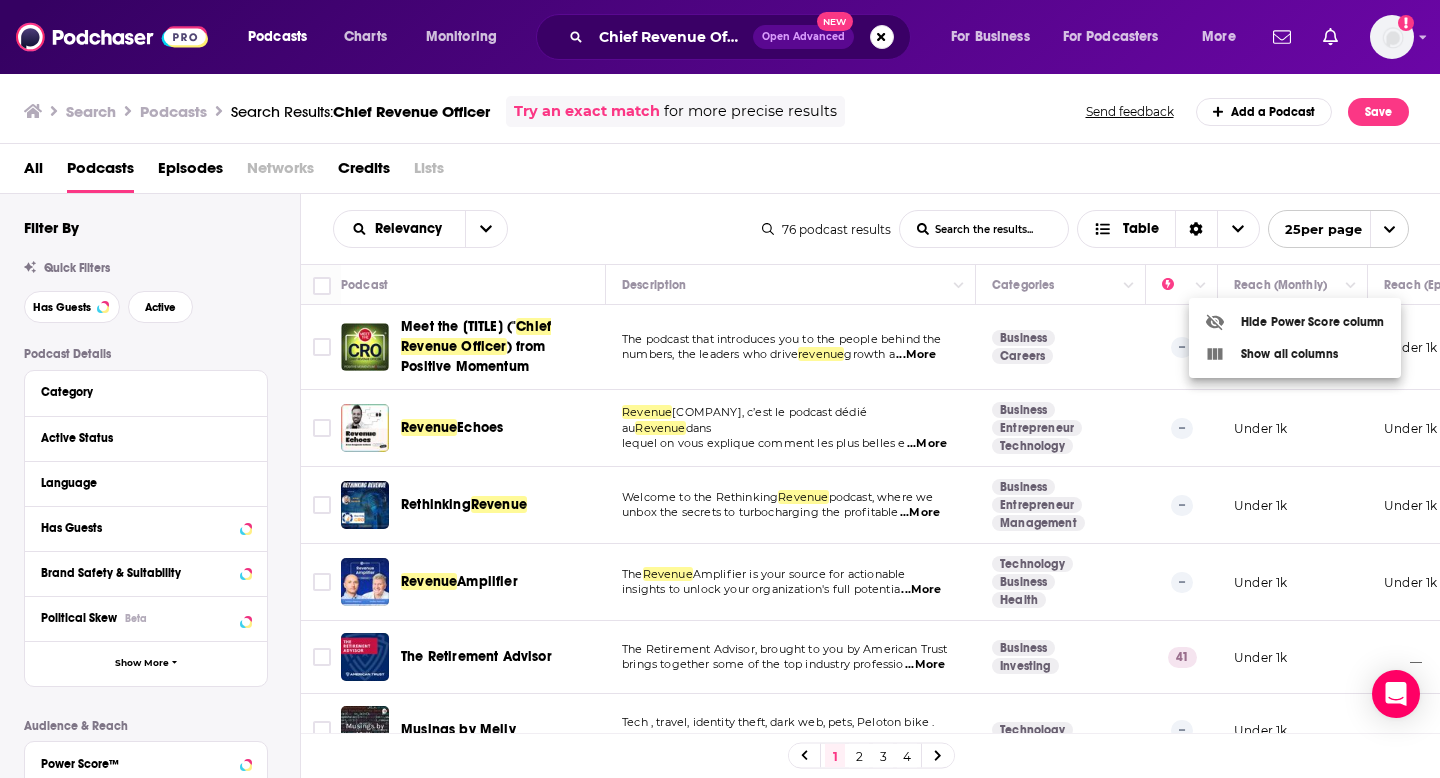 click at bounding box center (720, 389) 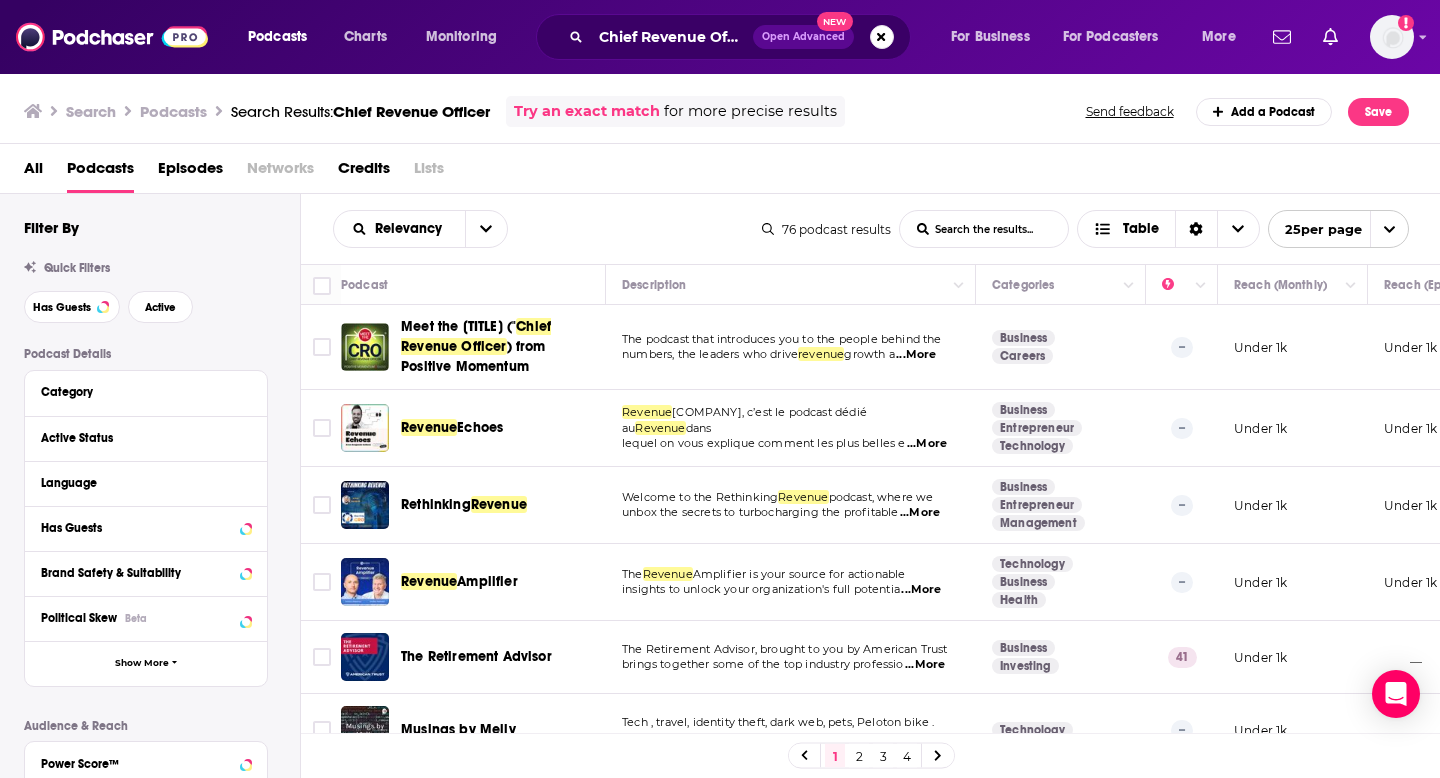 click at bounding box center [1182, 285] 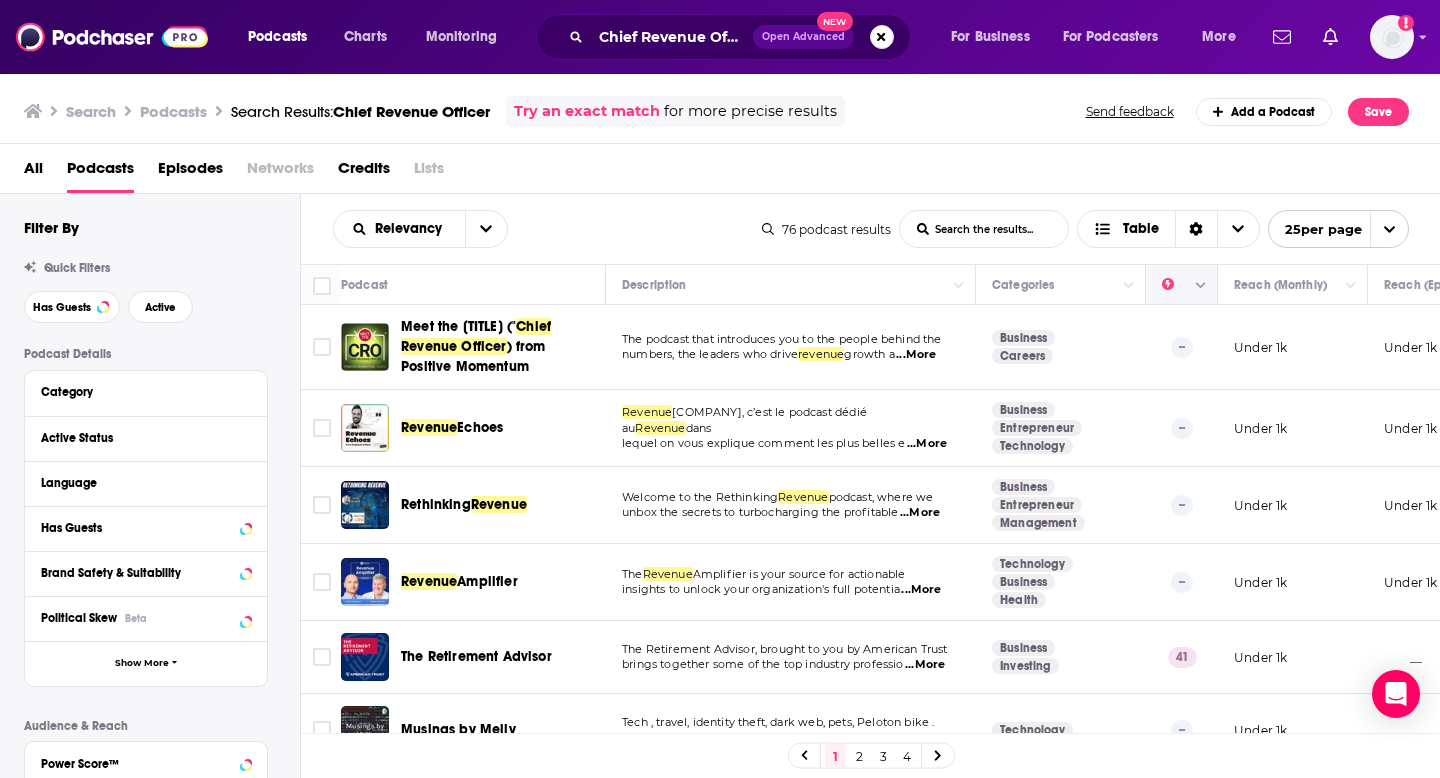click at bounding box center (1179, 285) 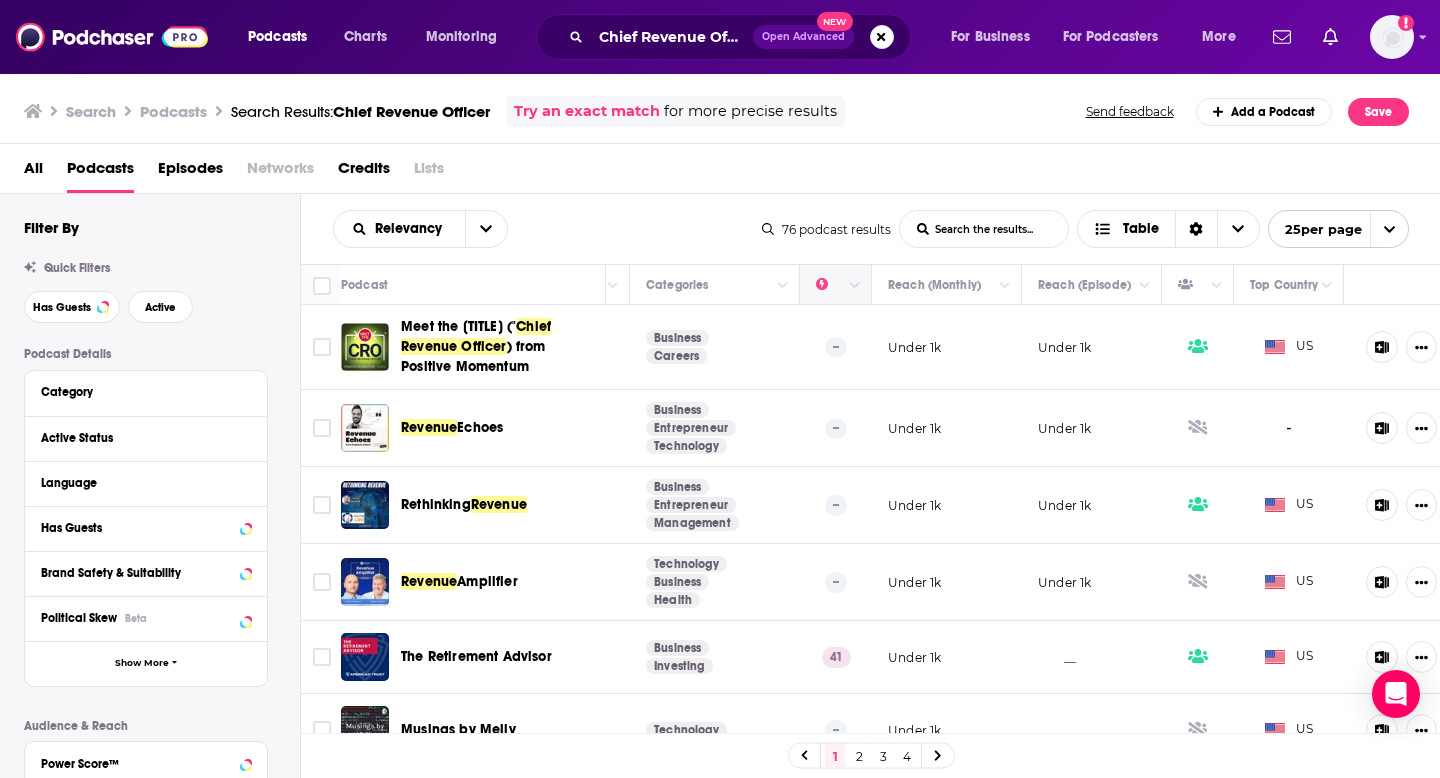 scroll, scrollTop: 0, scrollLeft: 364, axis: horizontal 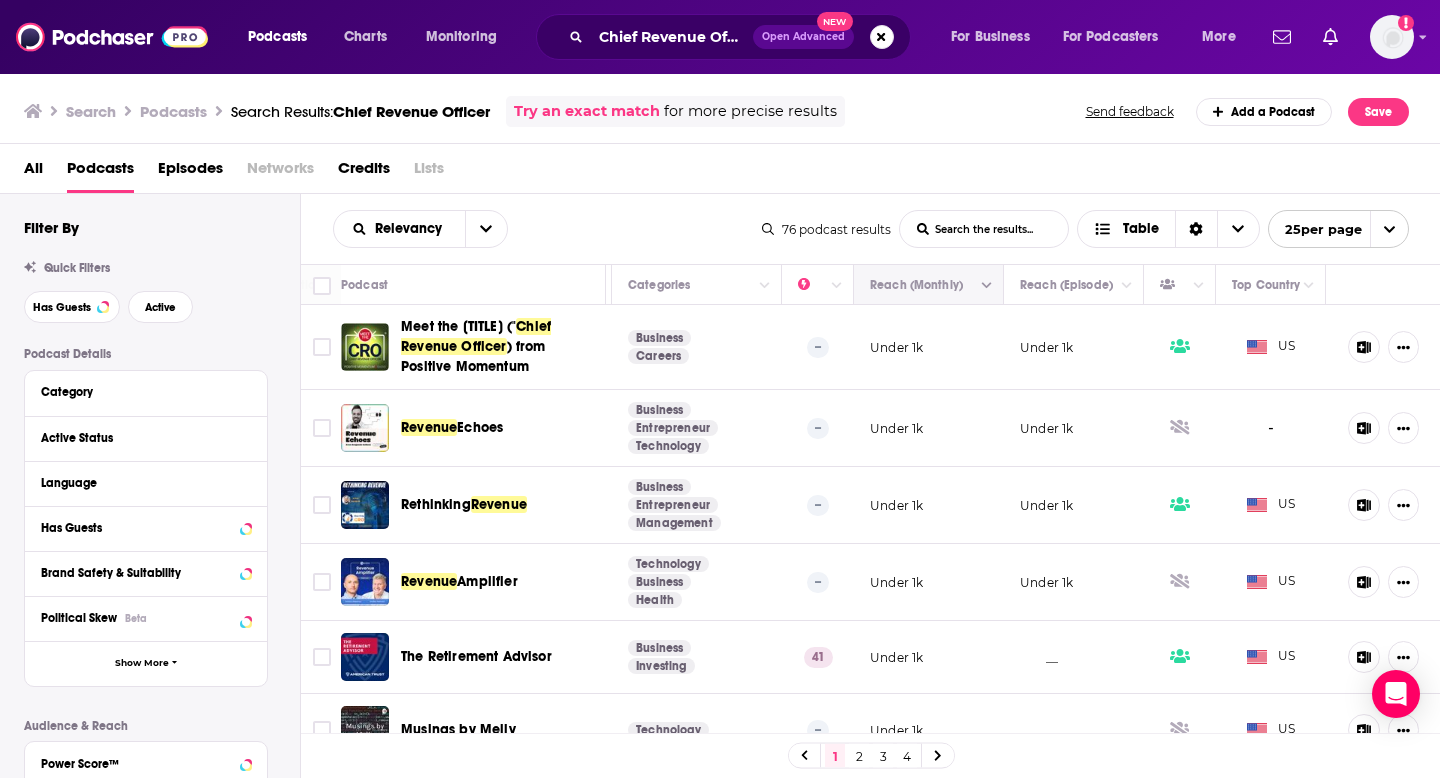 click at bounding box center [926, 285] 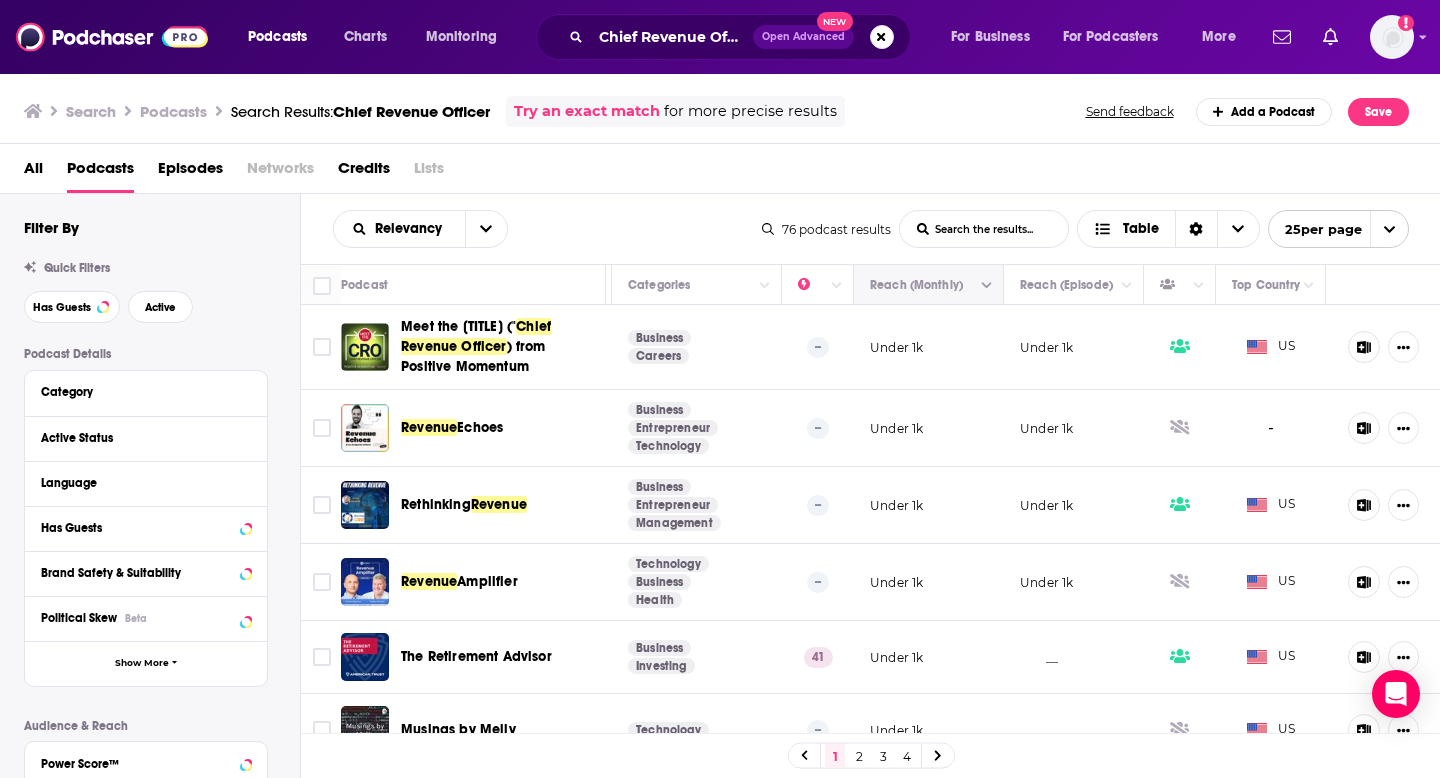 click 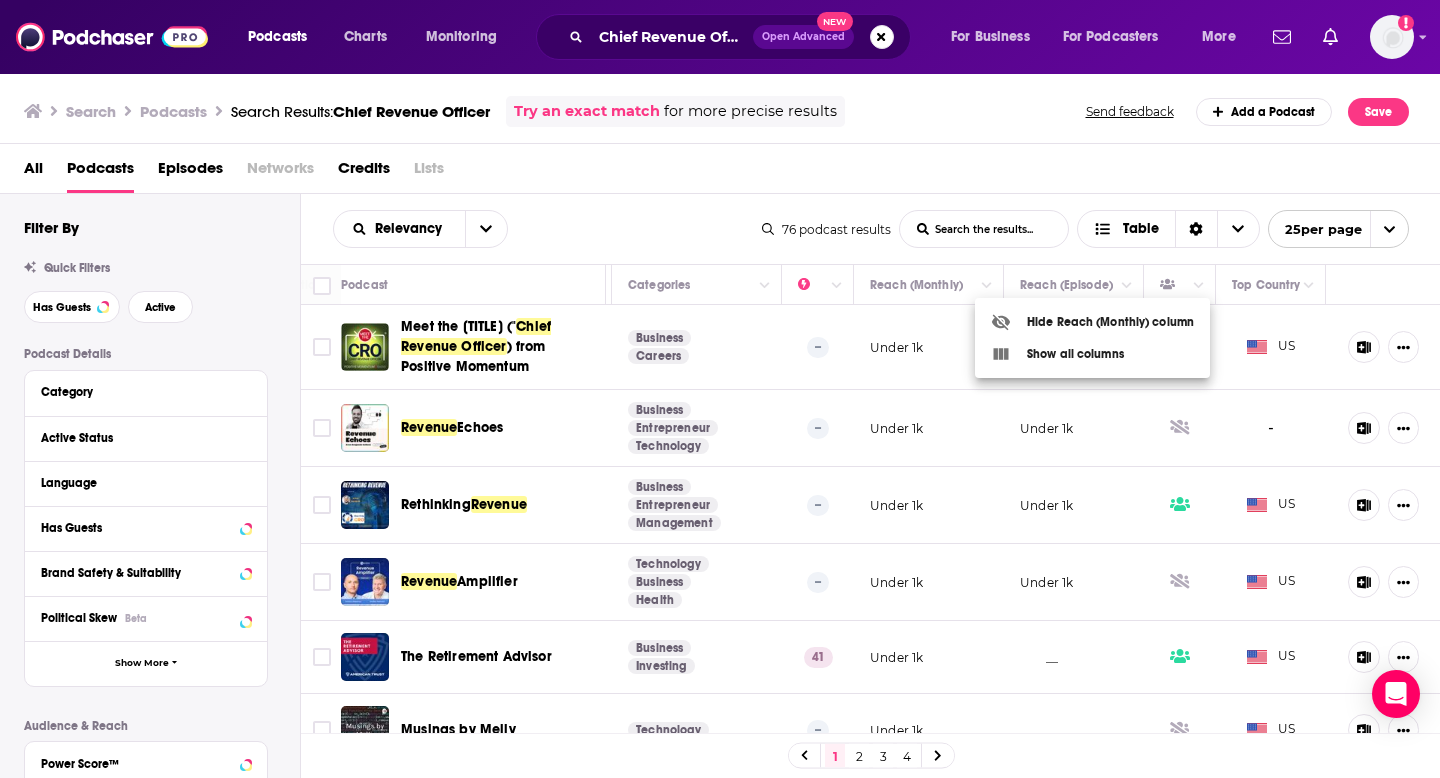 click at bounding box center [720, 389] 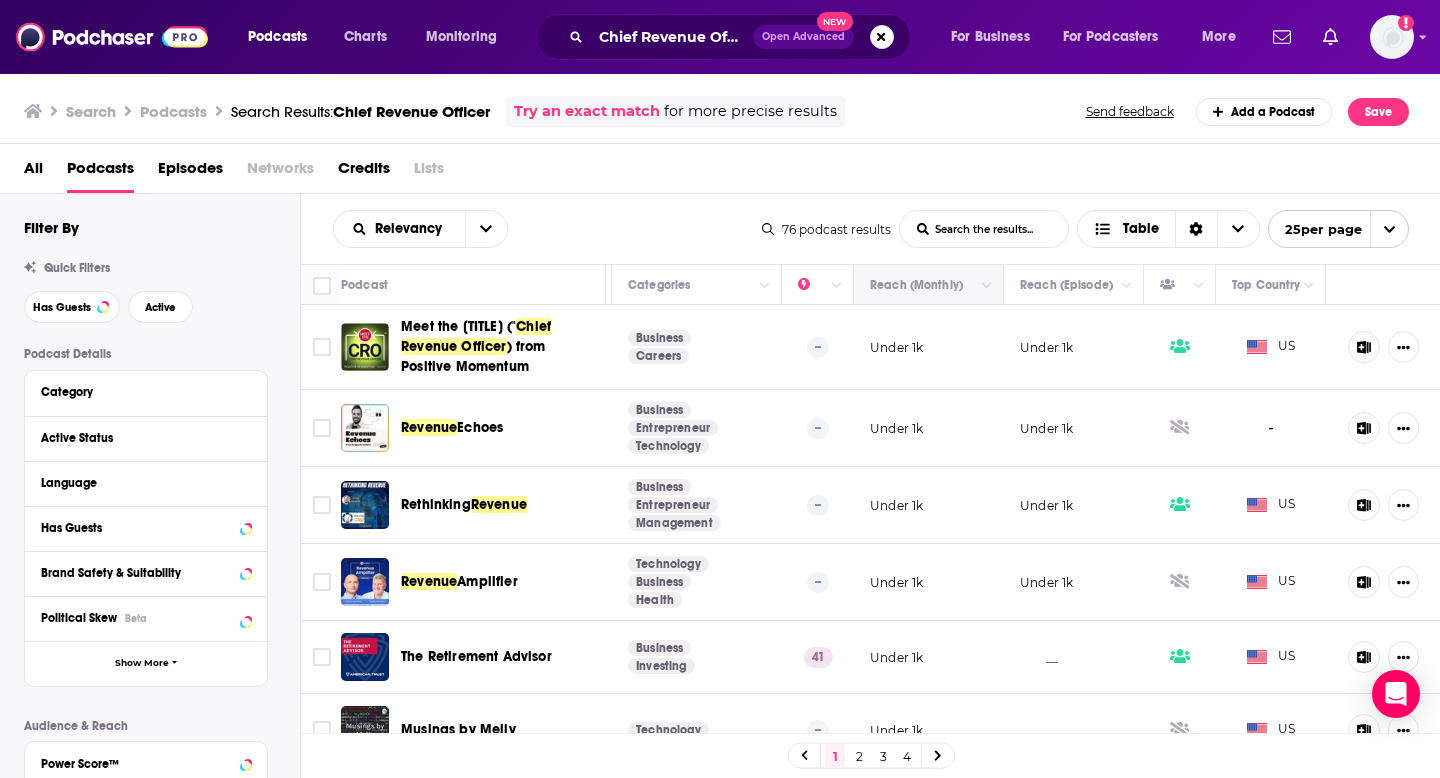 click on "Reach (Monthly)" at bounding box center (929, 285) 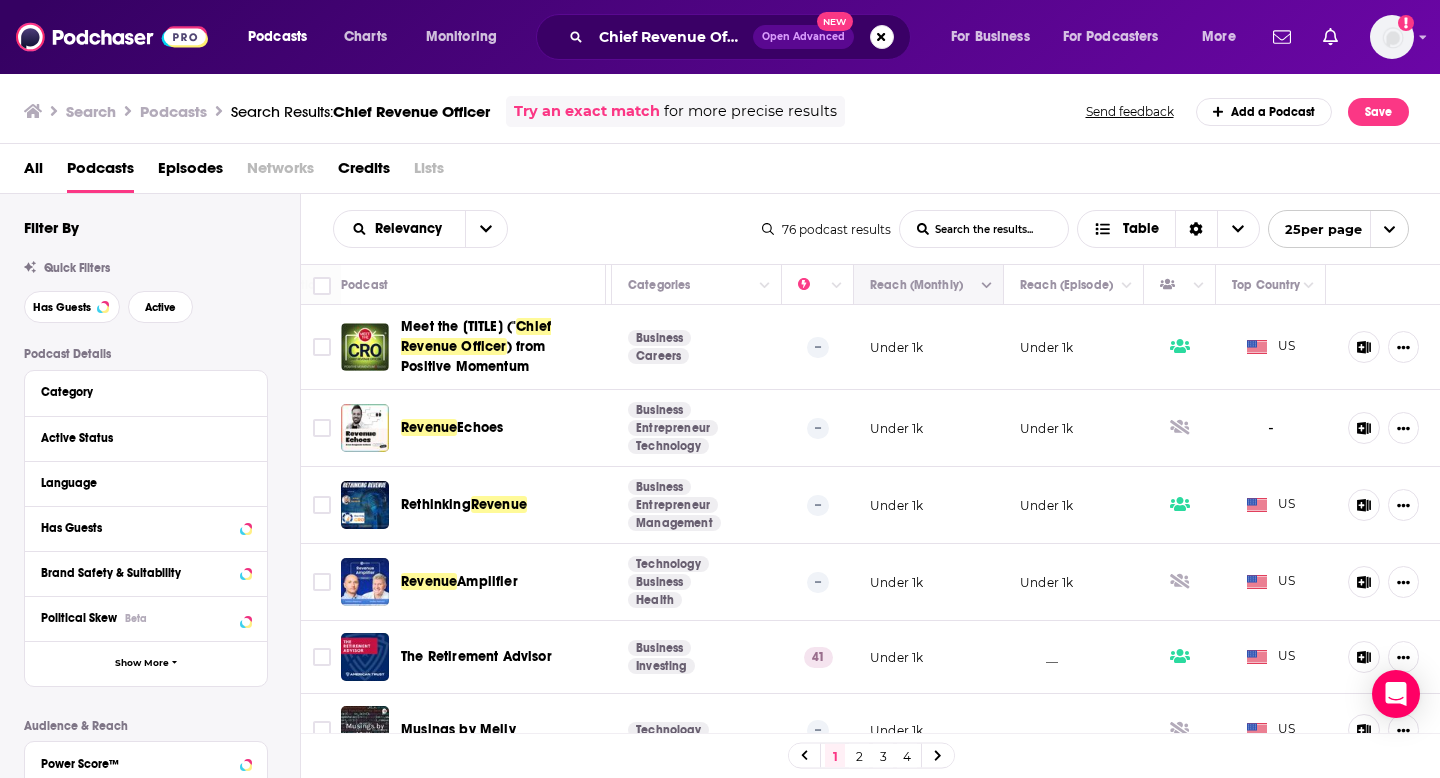 click at bounding box center (926, 285) 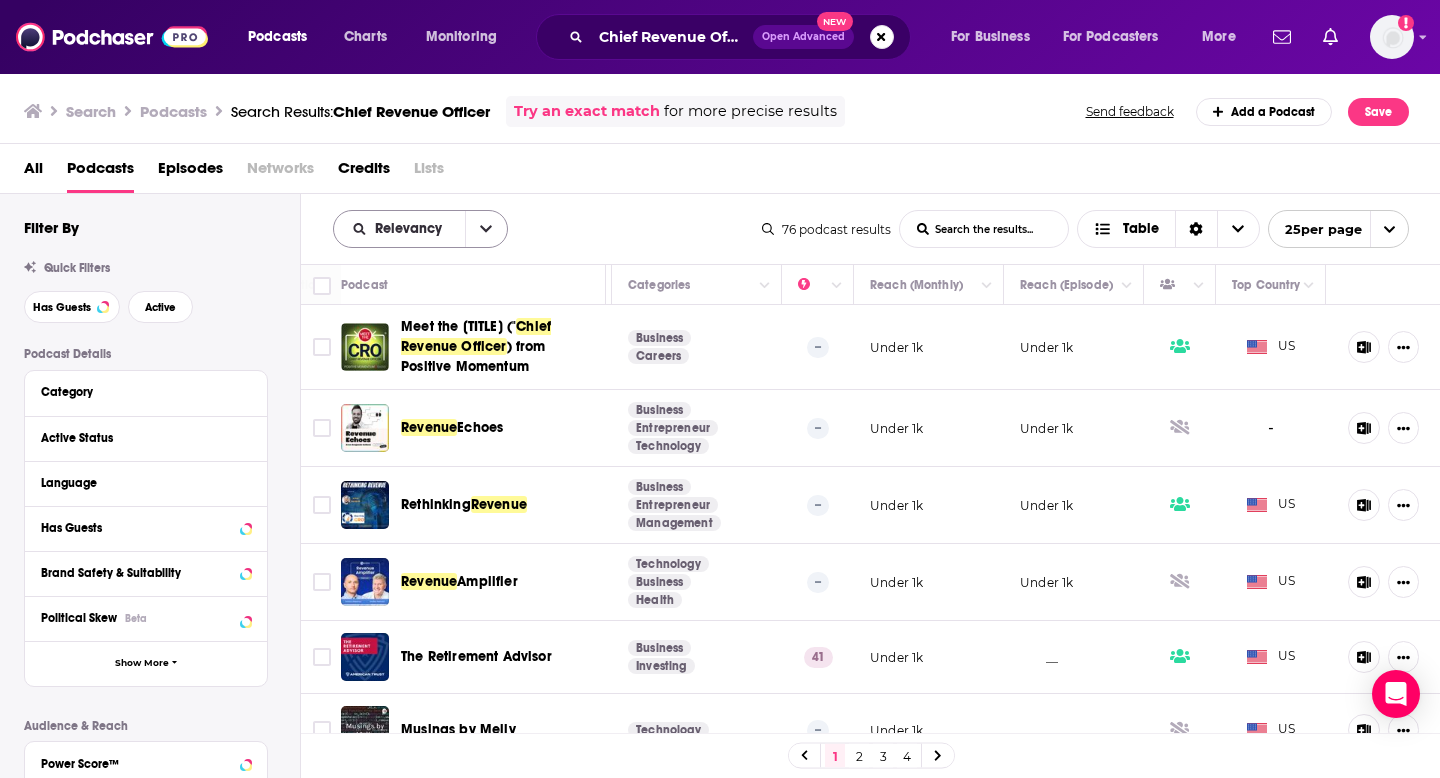 click 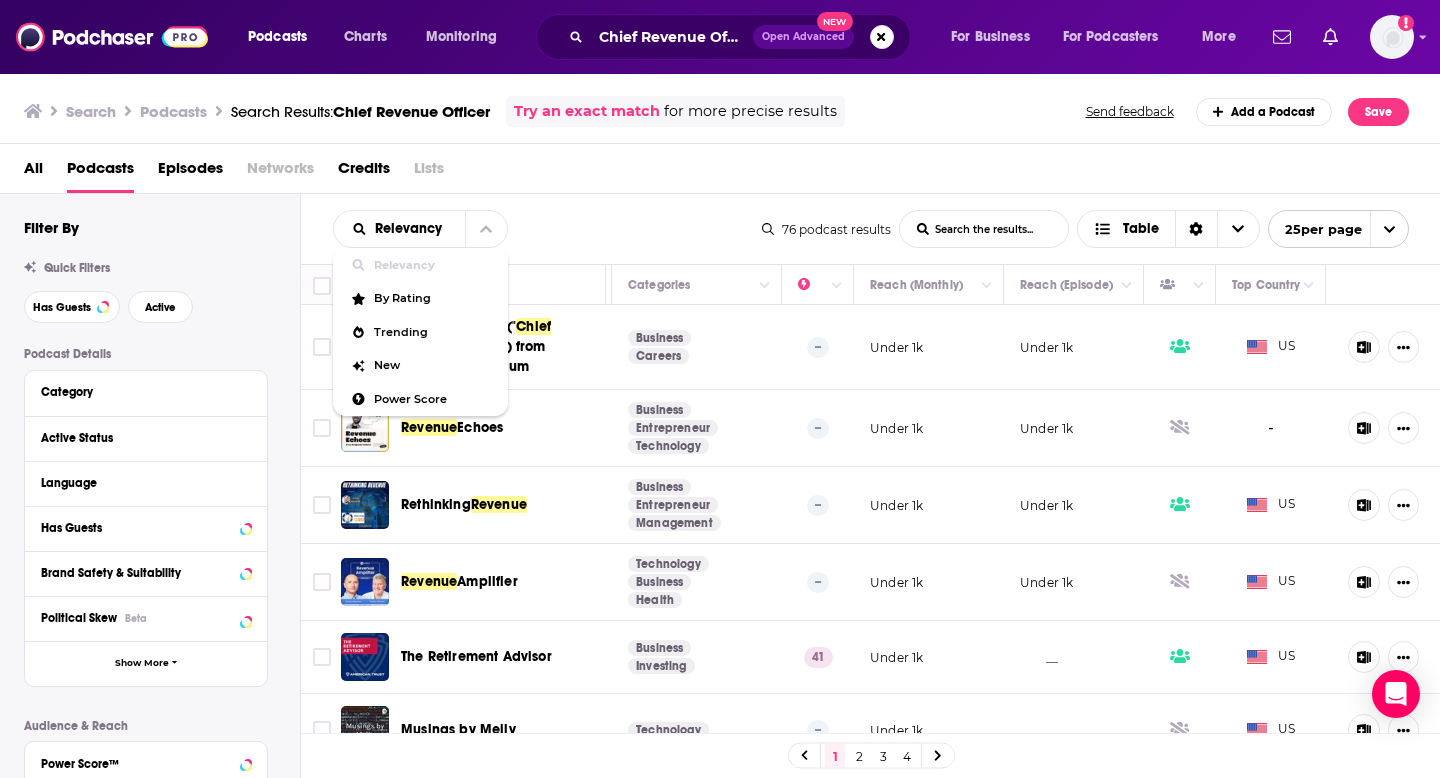click on "Relevancy Relevancy By Rating Trending New Power Score List Search Input Search the results... Table" at bounding box center [547, 229] 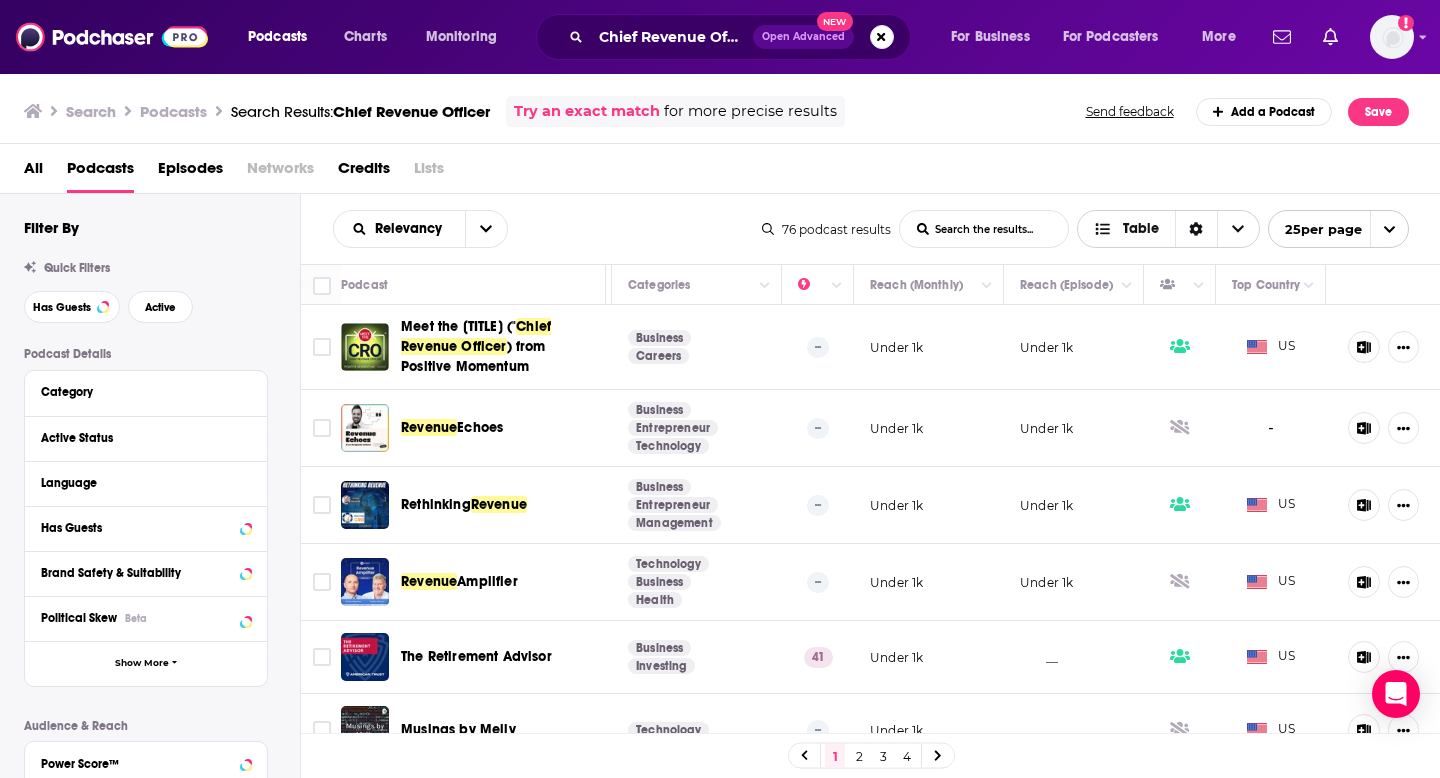 click on "Table" at bounding box center [1126, 230] 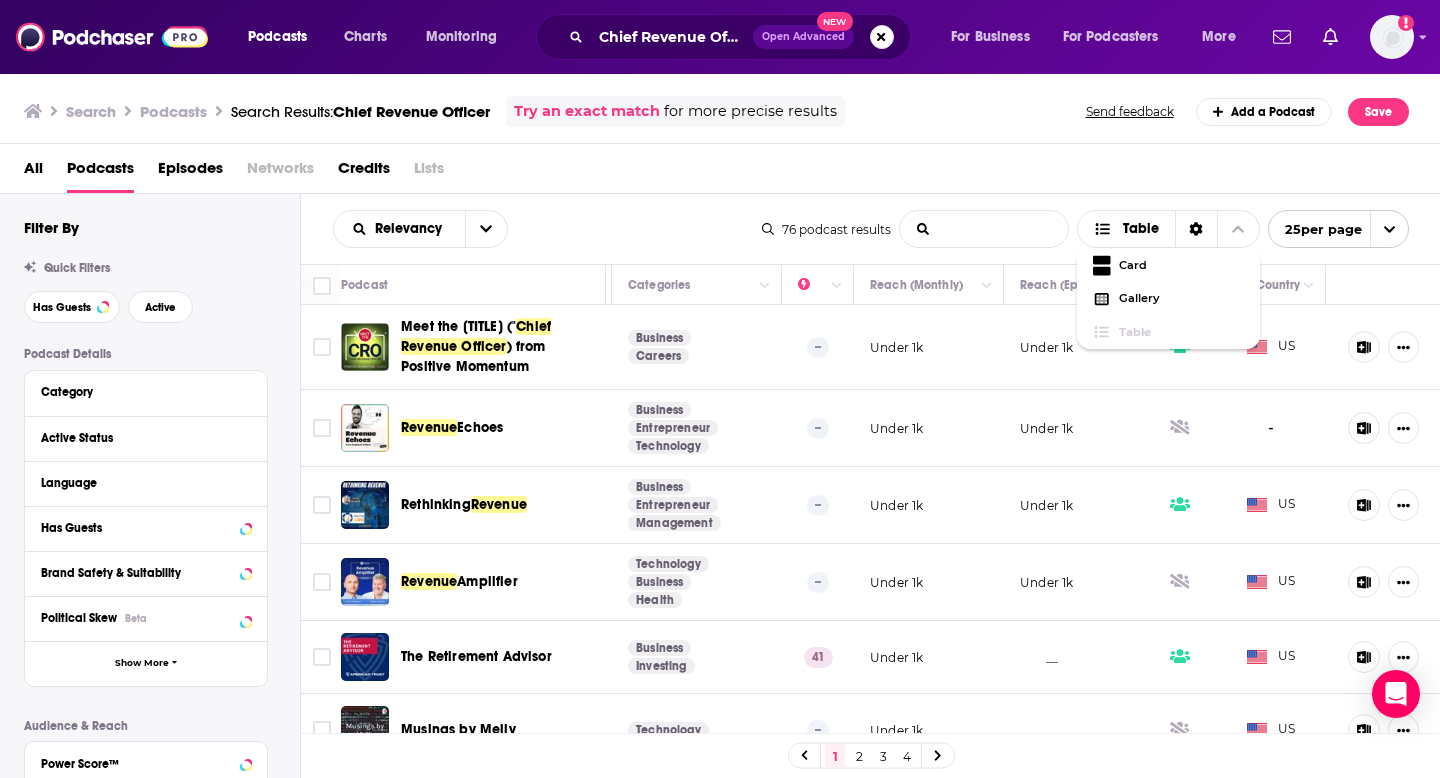 click on "List Search Input" at bounding box center (984, 229) 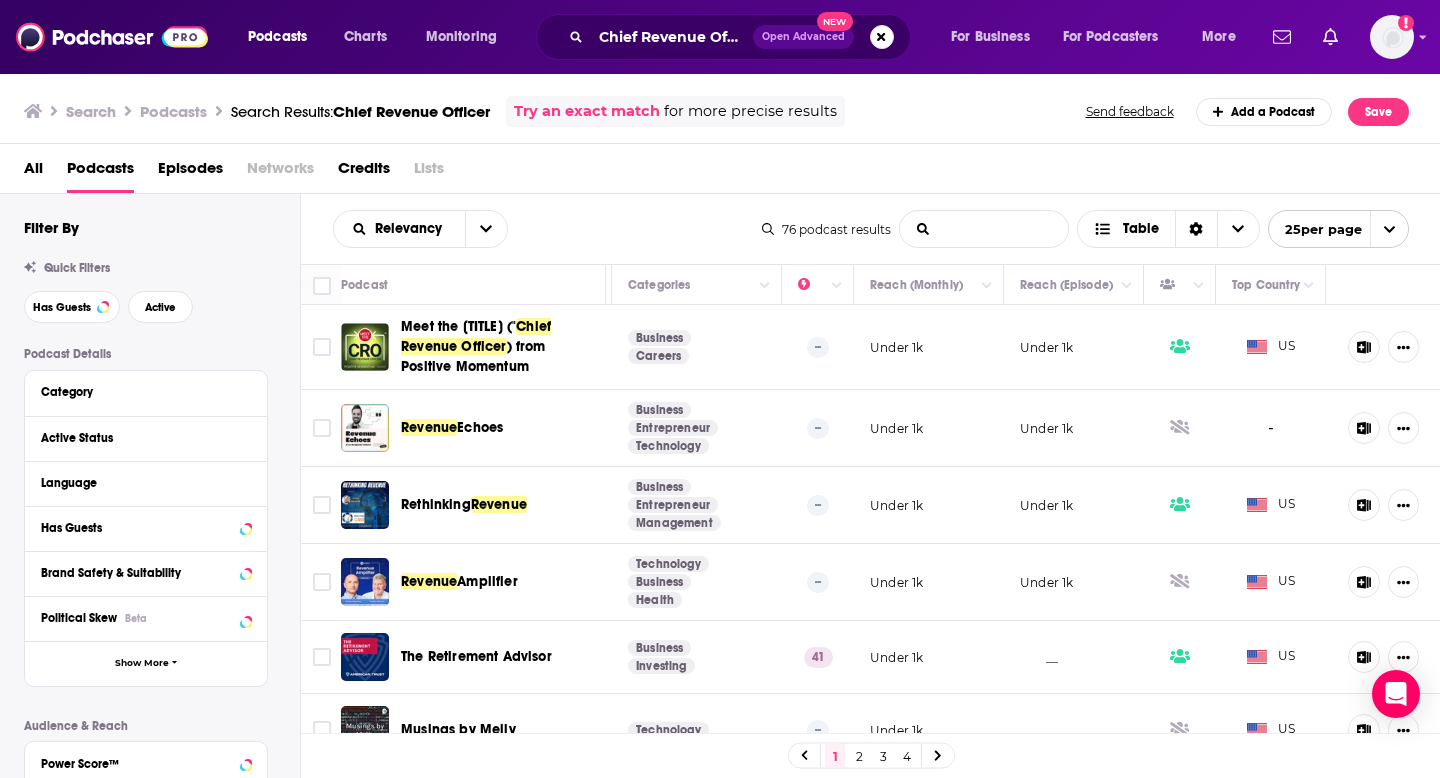 click at bounding box center [1389, 229] 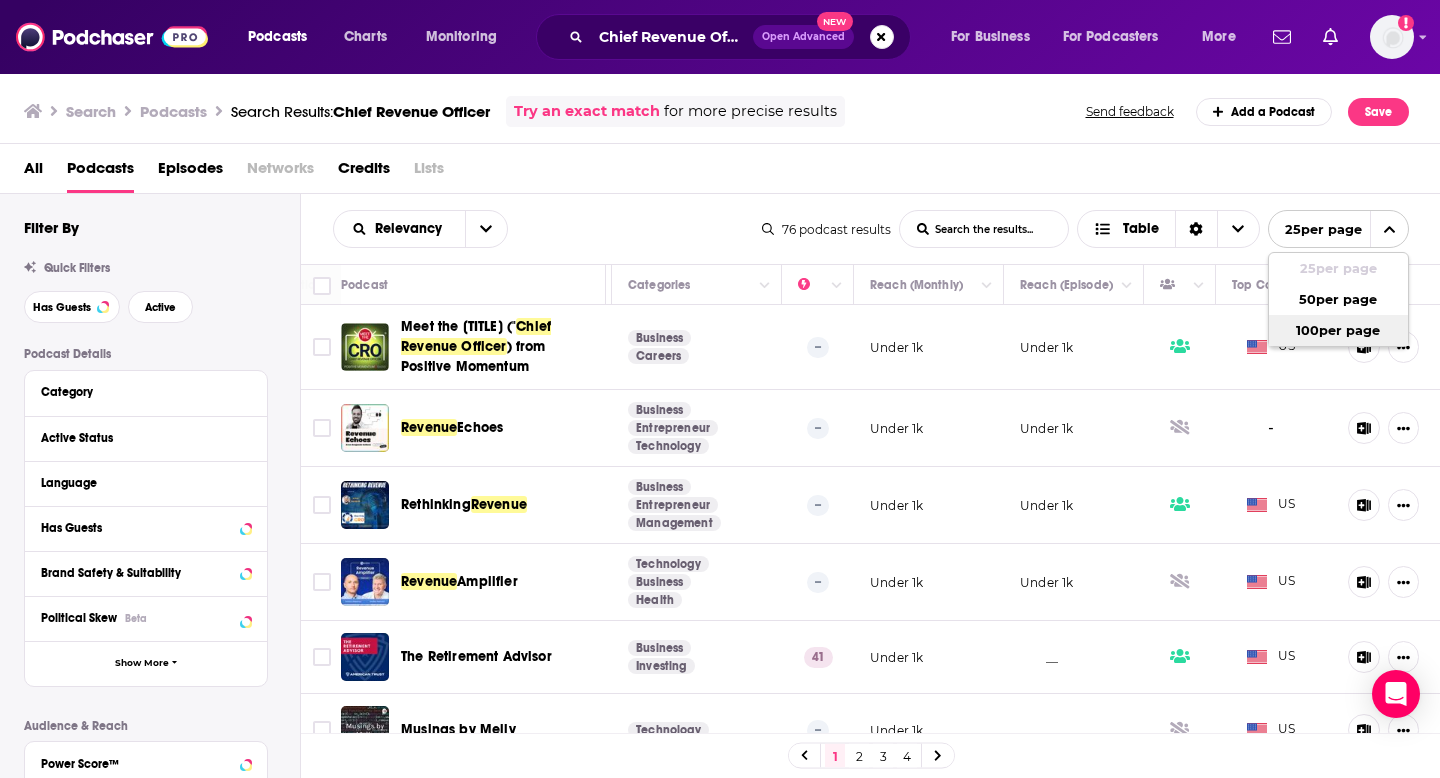 click on "100  per page" at bounding box center (1338, 330) 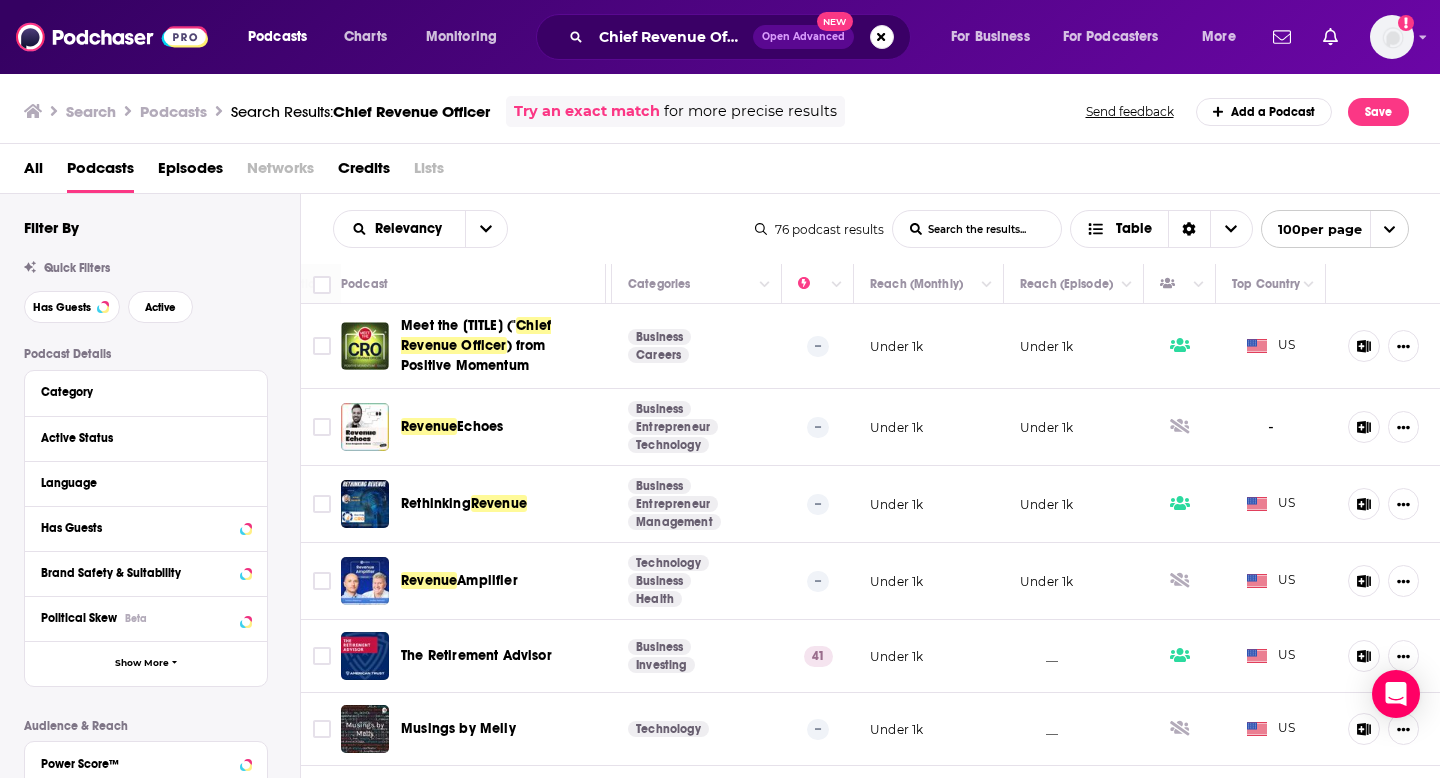 scroll, scrollTop: 0, scrollLeft: 303, axis: horizontal 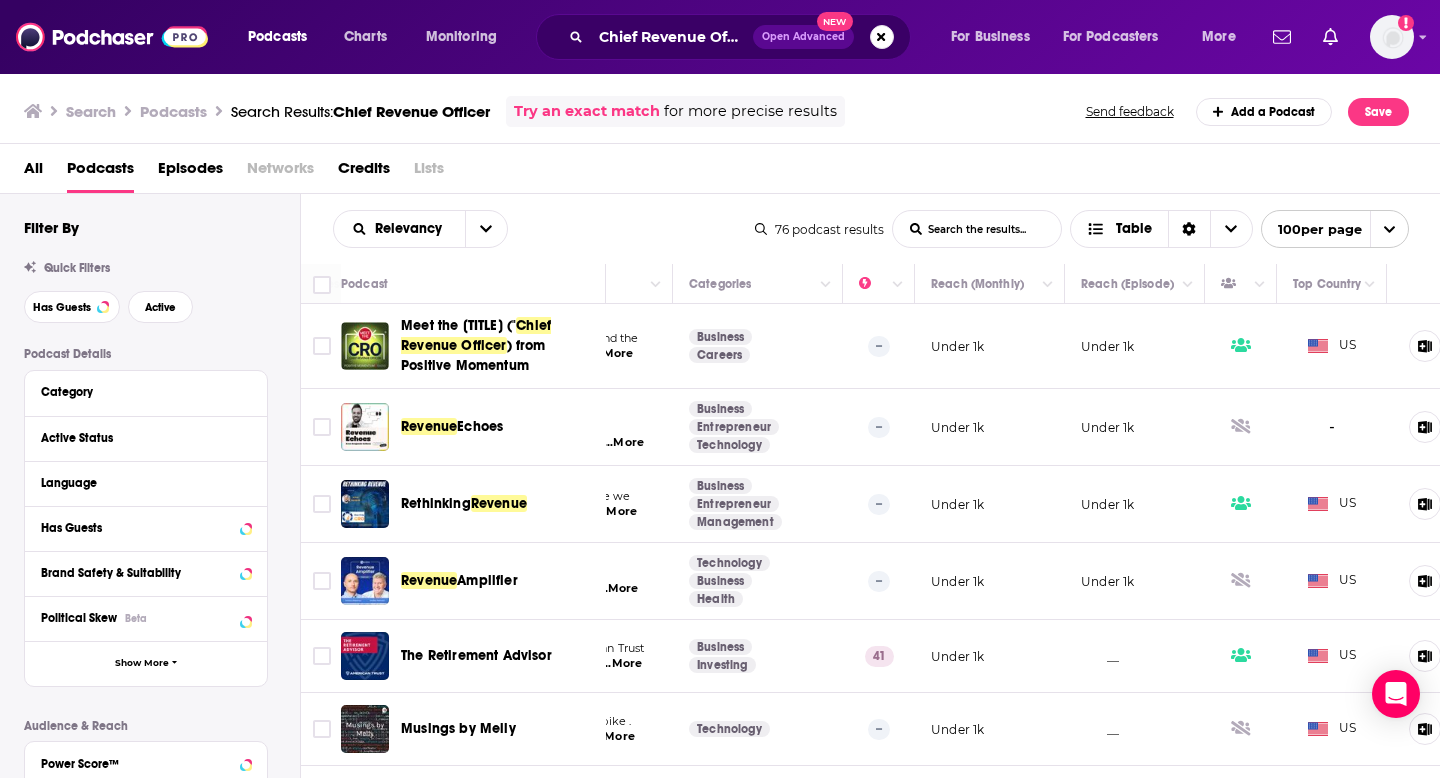 click on "Podcast" at bounding box center (465, 284) 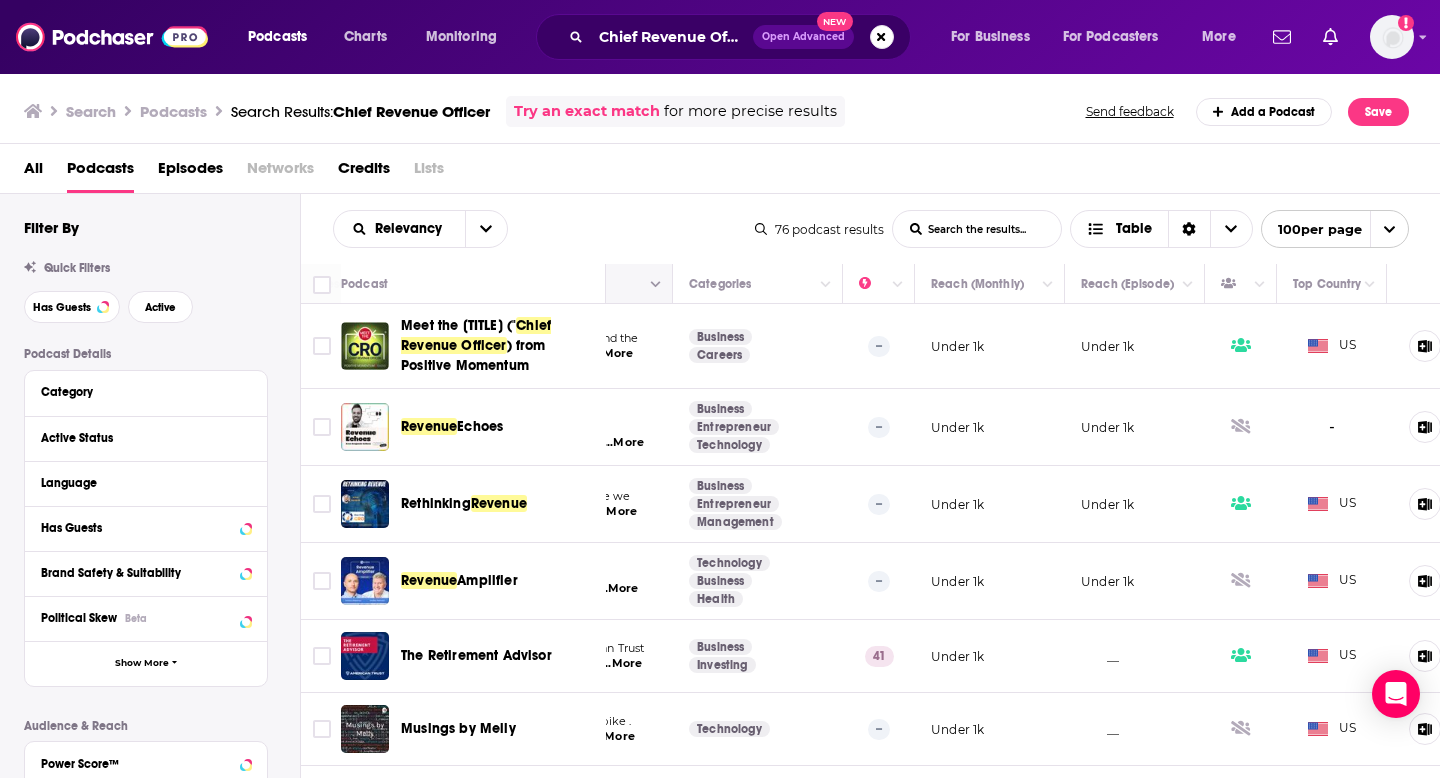 scroll, scrollTop: 0, scrollLeft: 0, axis: both 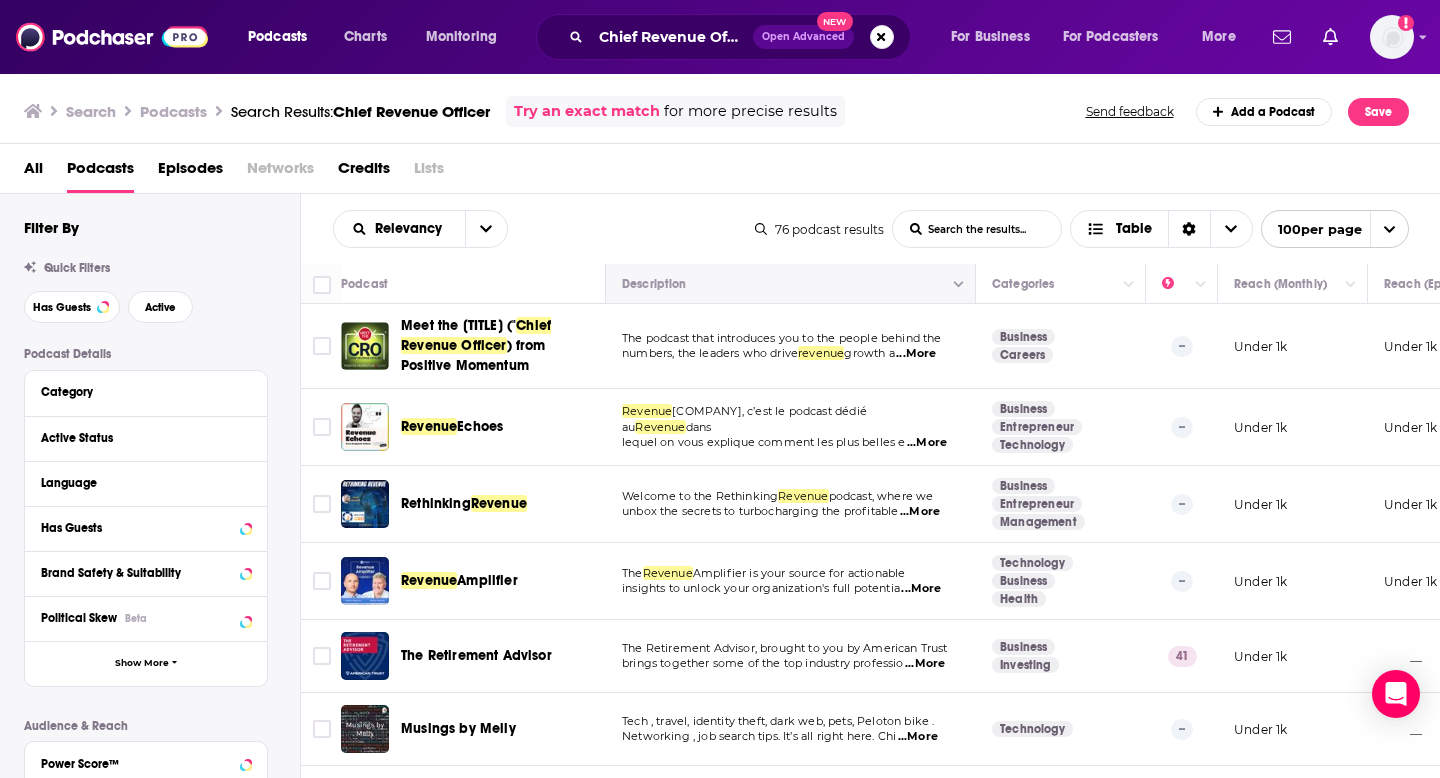click at bounding box center [788, 284] 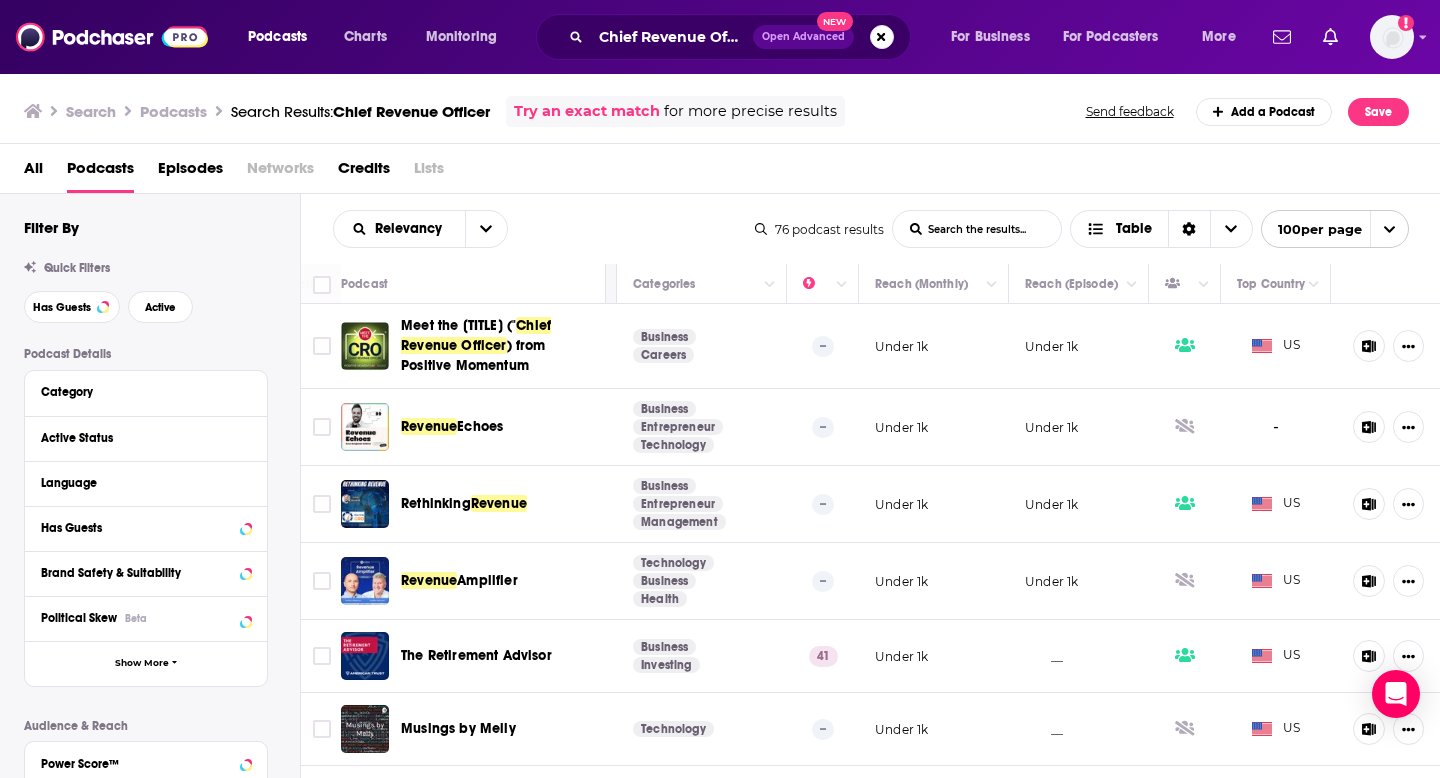 scroll, scrollTop: 0, scrollLeft: 364, axis: horizontal 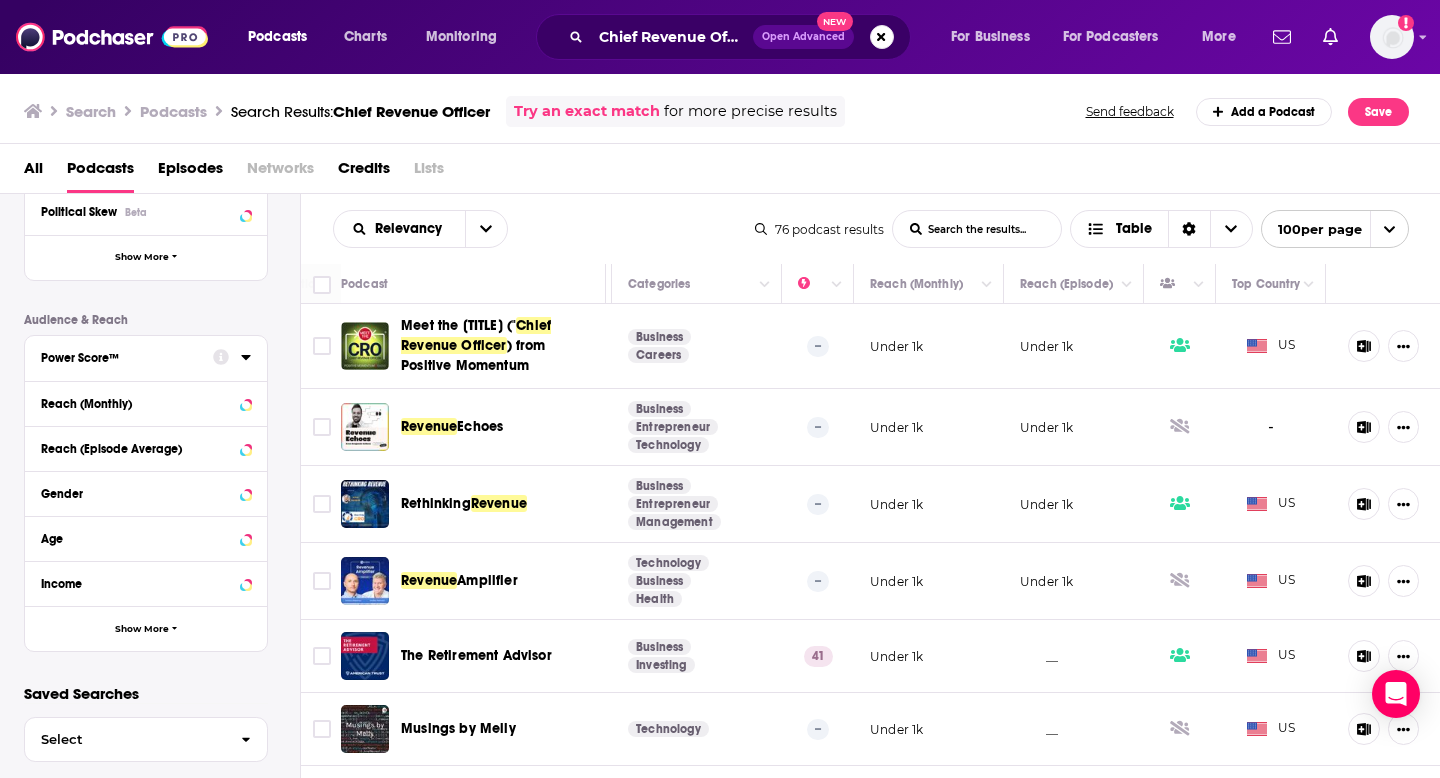 click on "Power Score™" at bounding box center [120, 358] 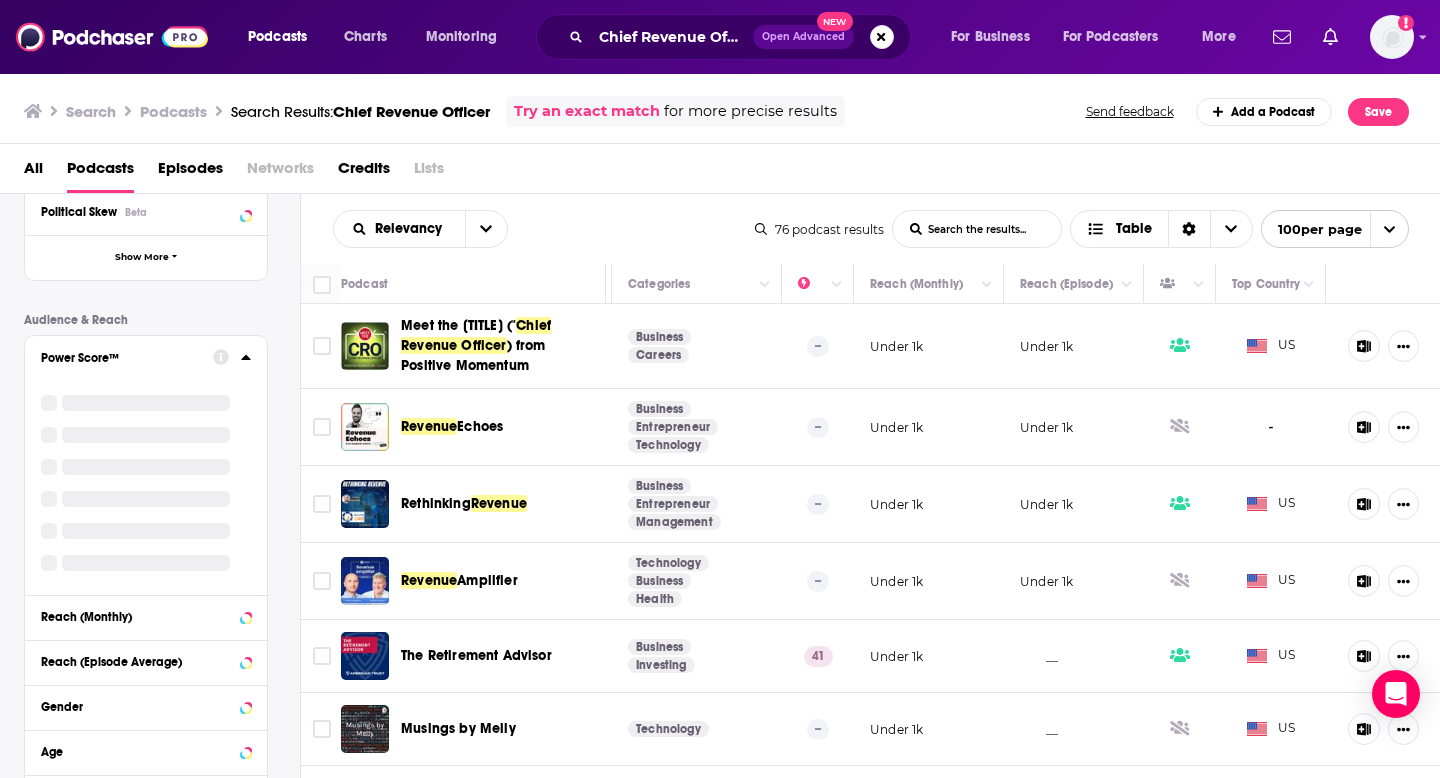 click 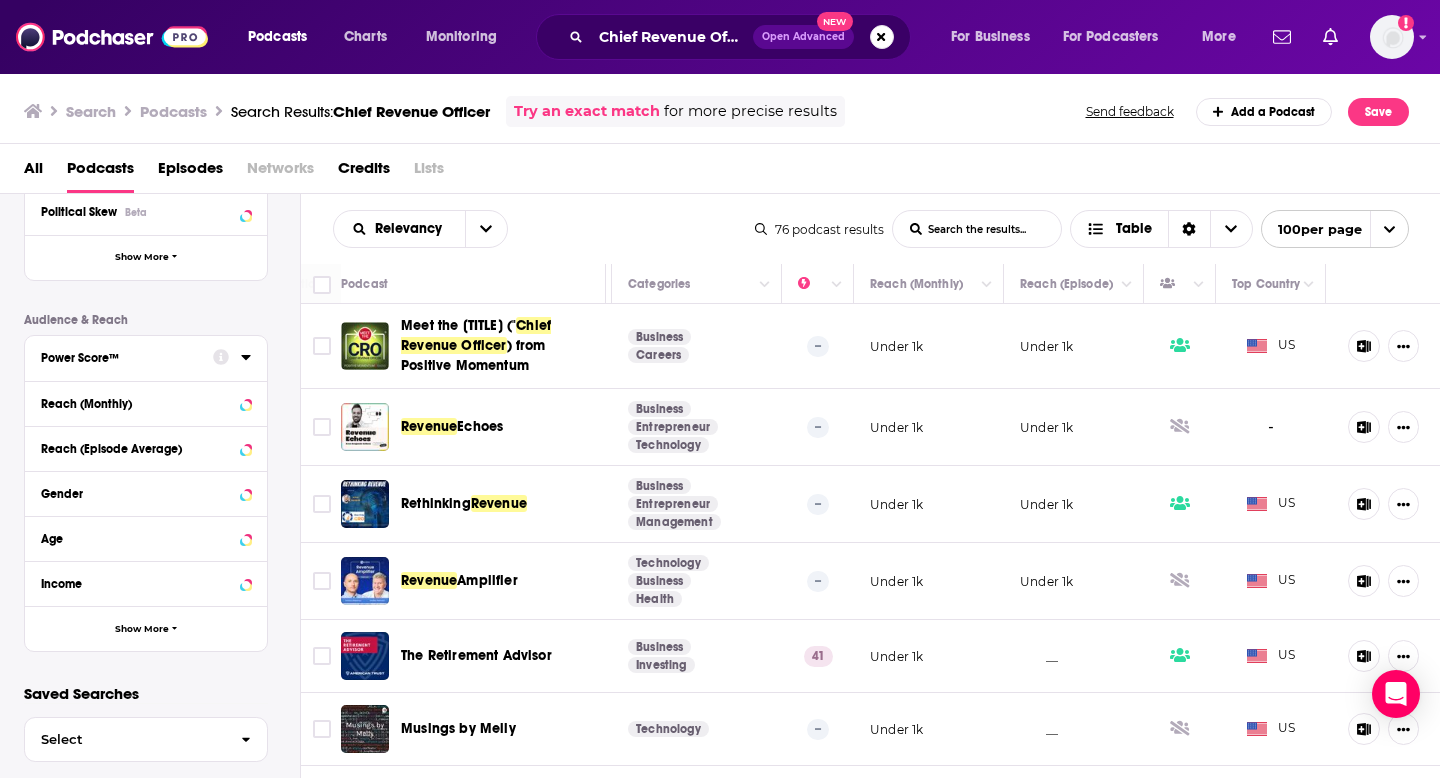 click 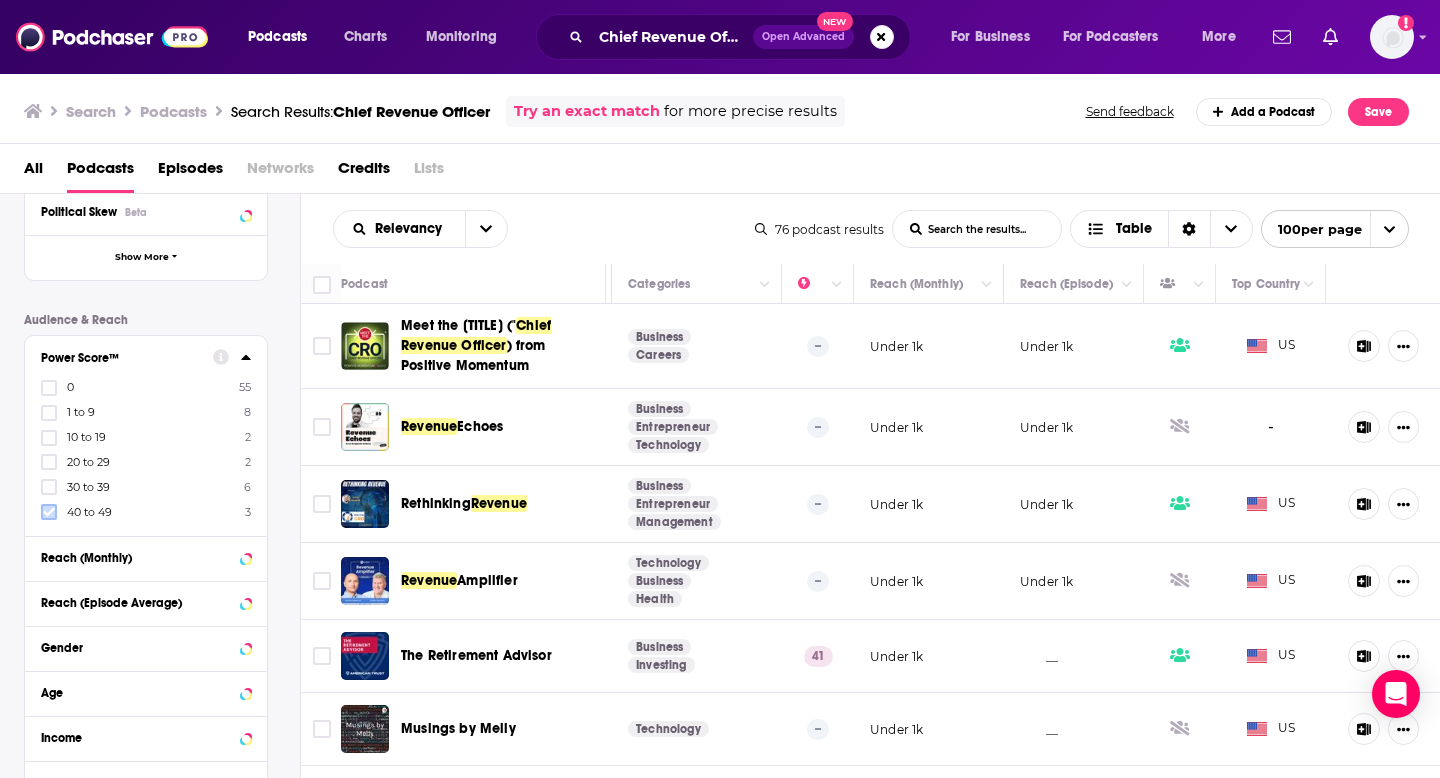 click 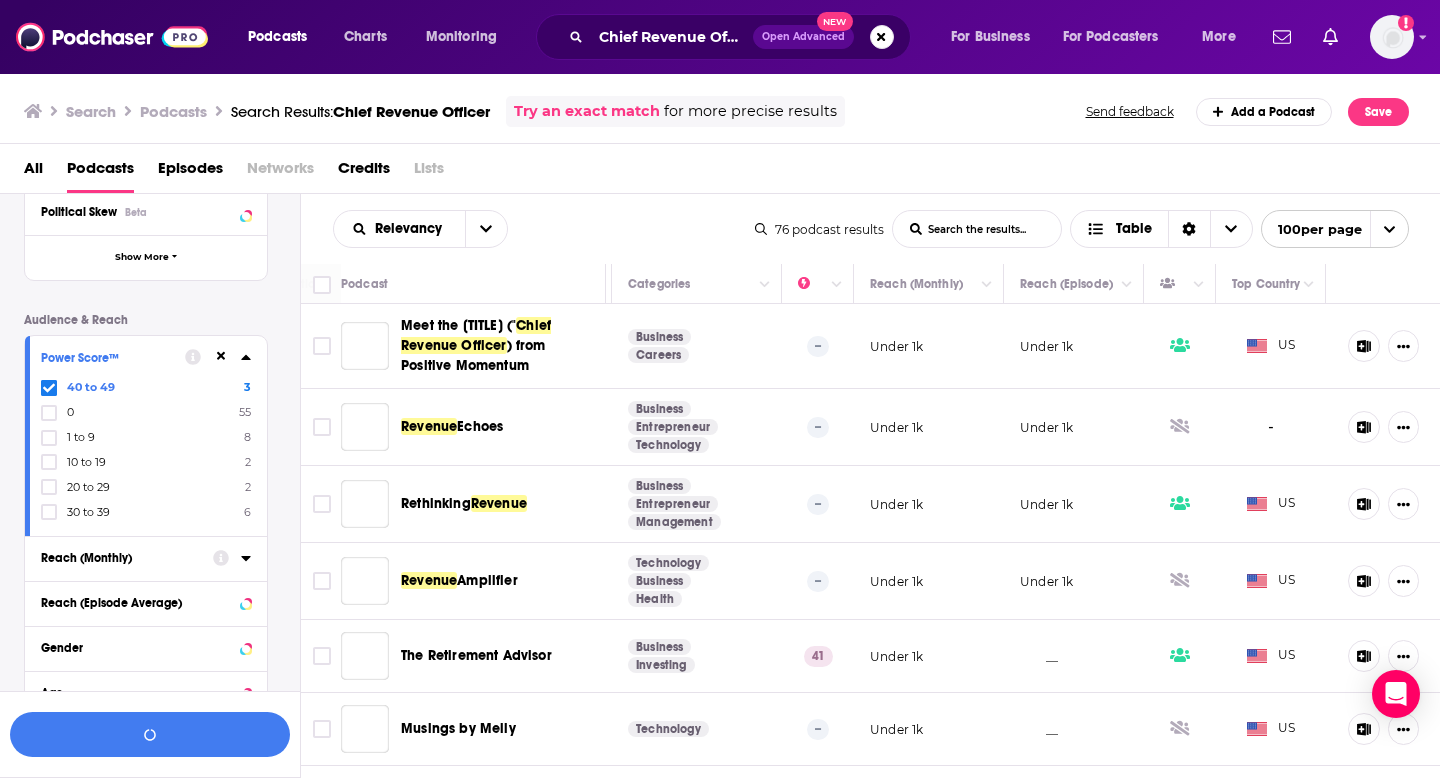 scroll, scrollTop: 455, scrollLeft: 0, axis: vertical 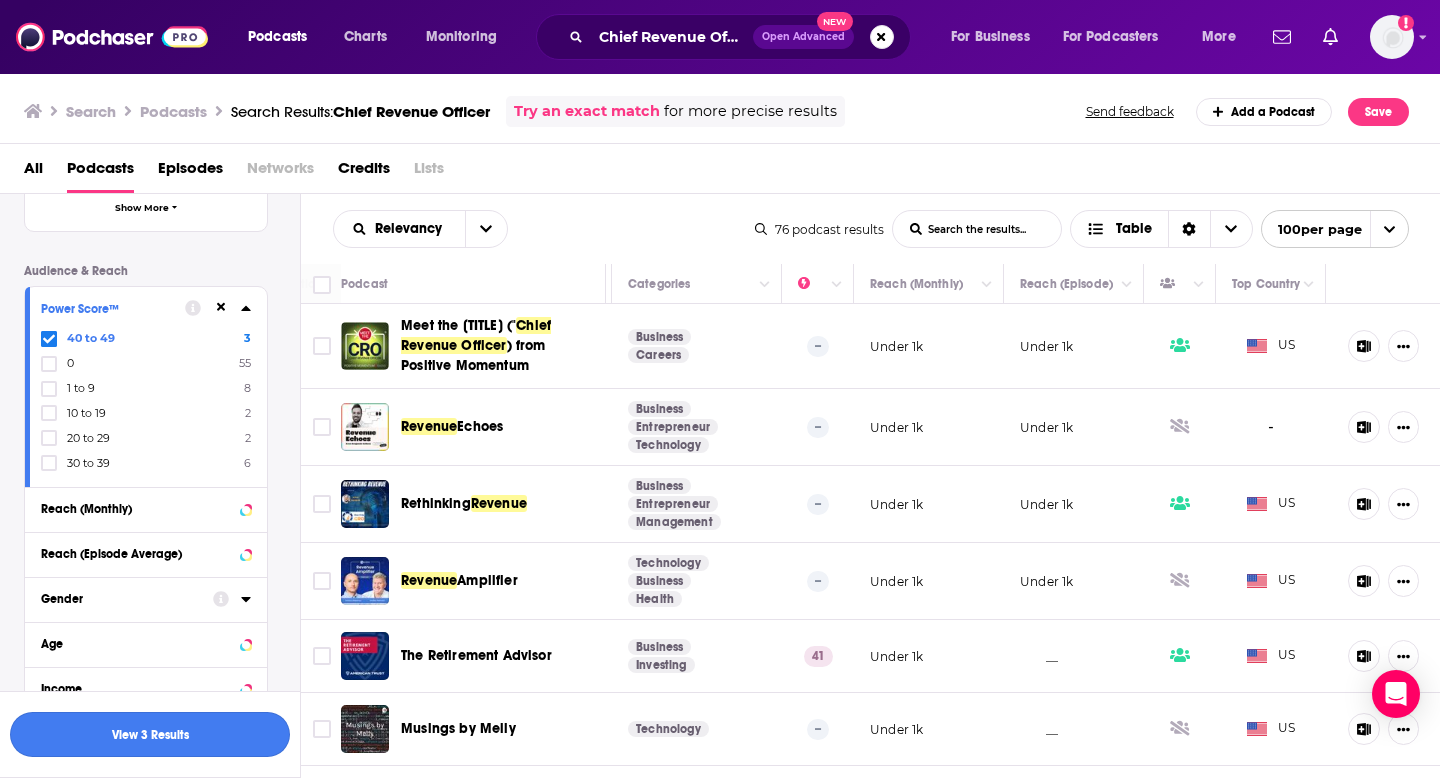 click on "View 3 Results" at bounding box center (150, 734) 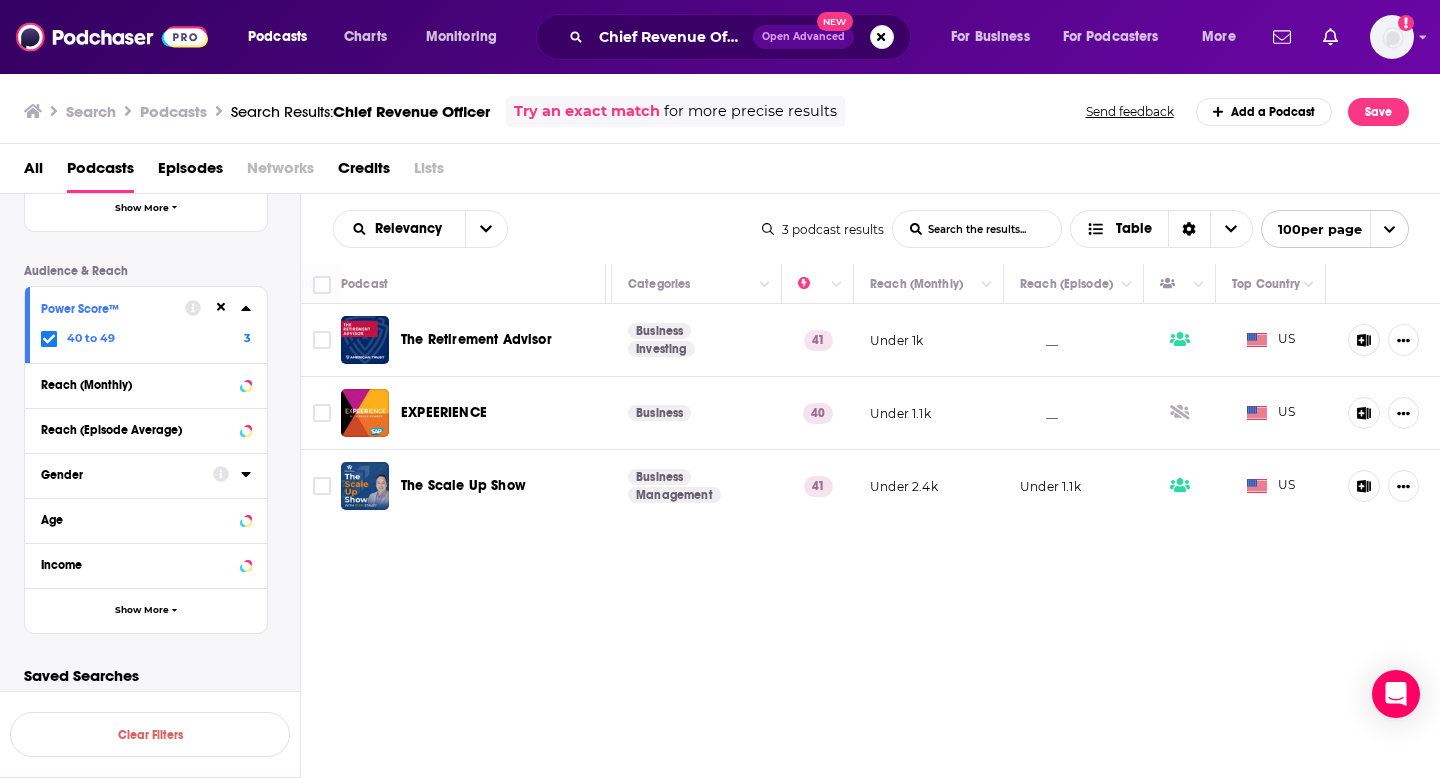 scroll, scrollTop: 0, scrollLeft: 0, axis: both 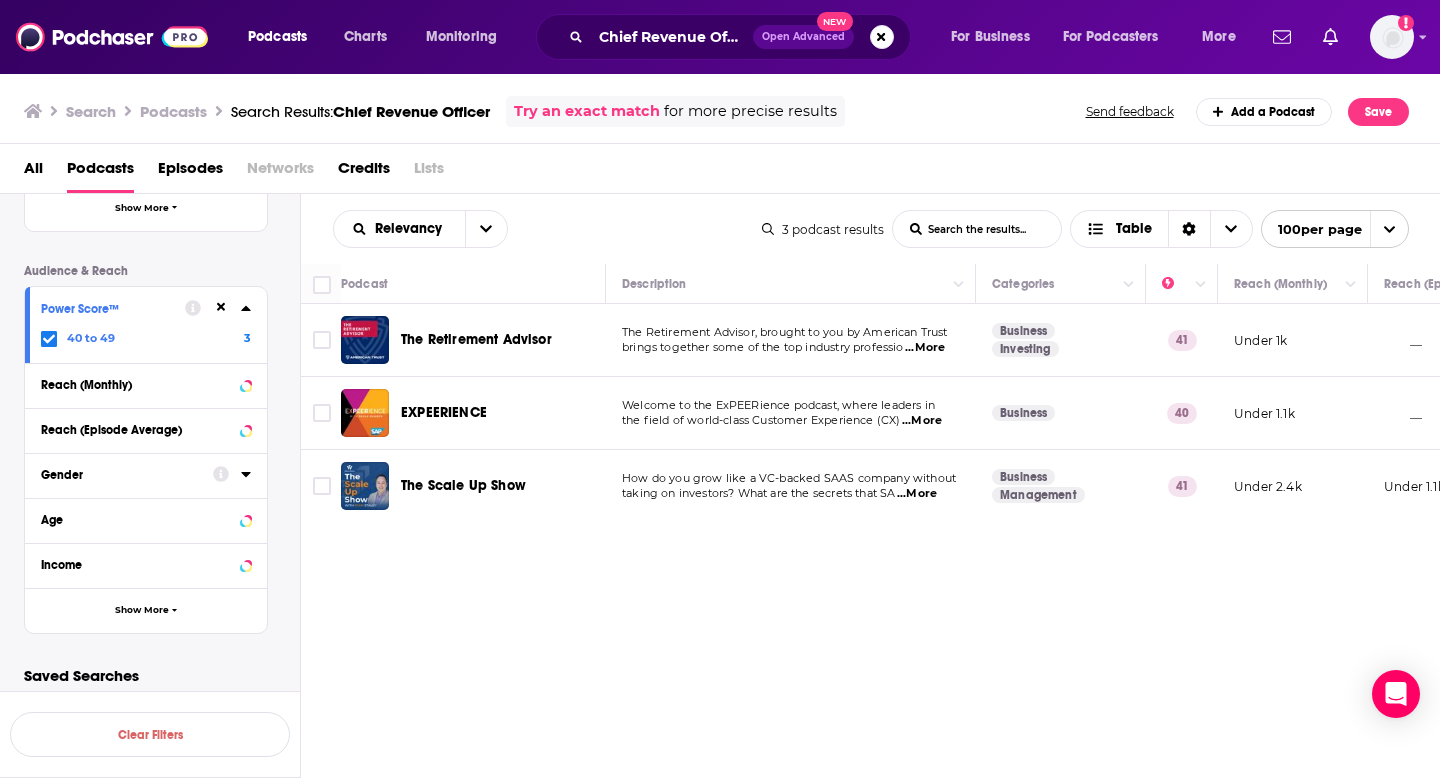 click on "The Scale Up Show" at bounding box center (463, 485) 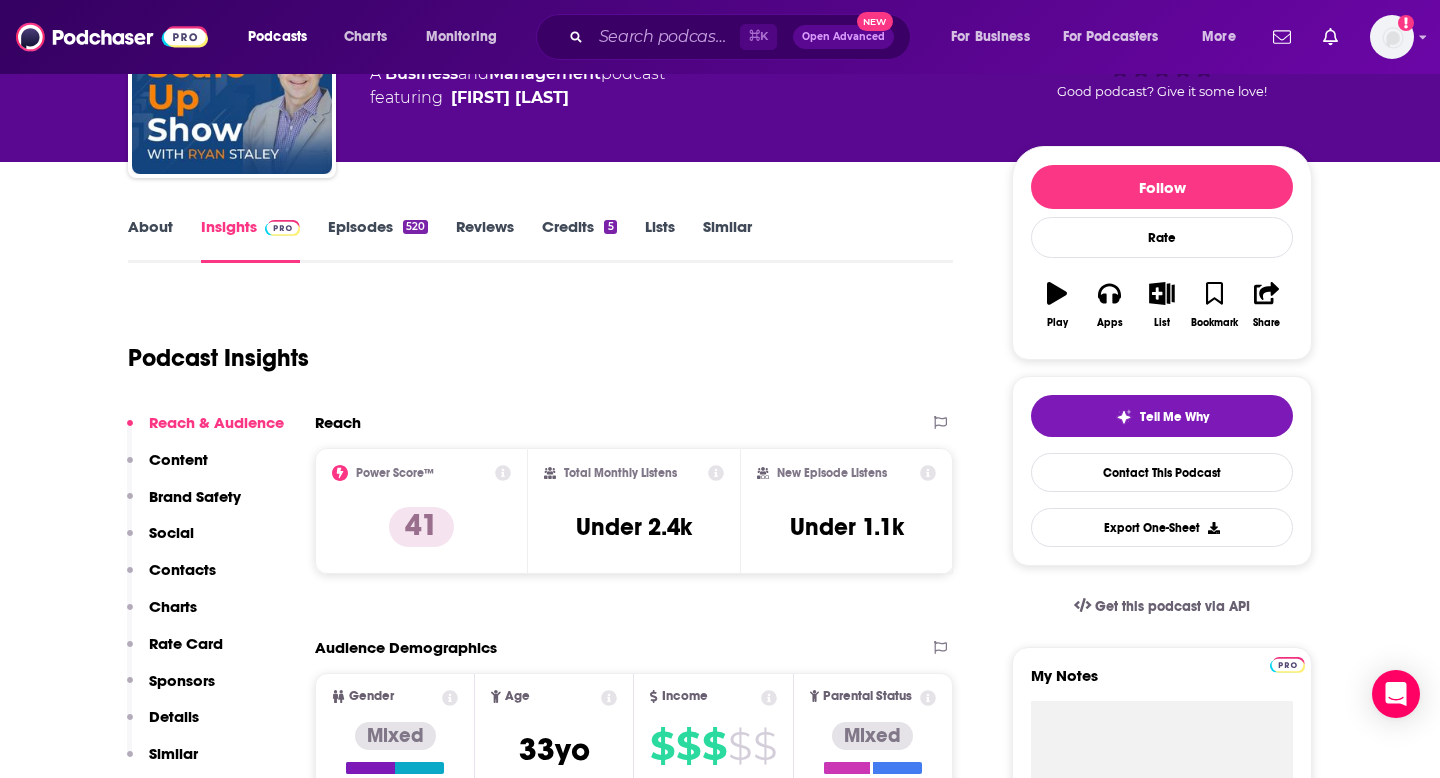 scroll, scrollTop: 166, scrollLeft: 0, axis: vertical 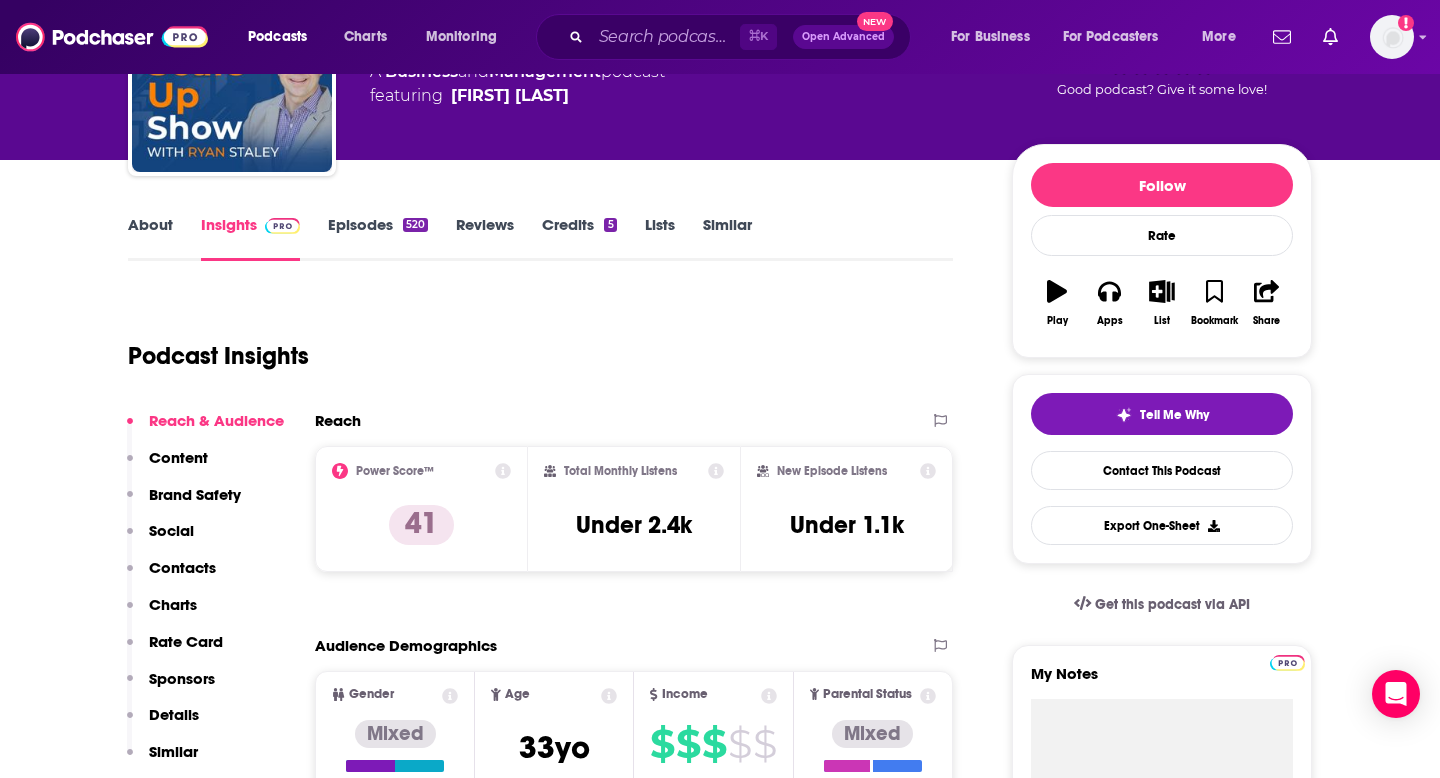 click on "Episodes 520" at bounding box center (378, 238) 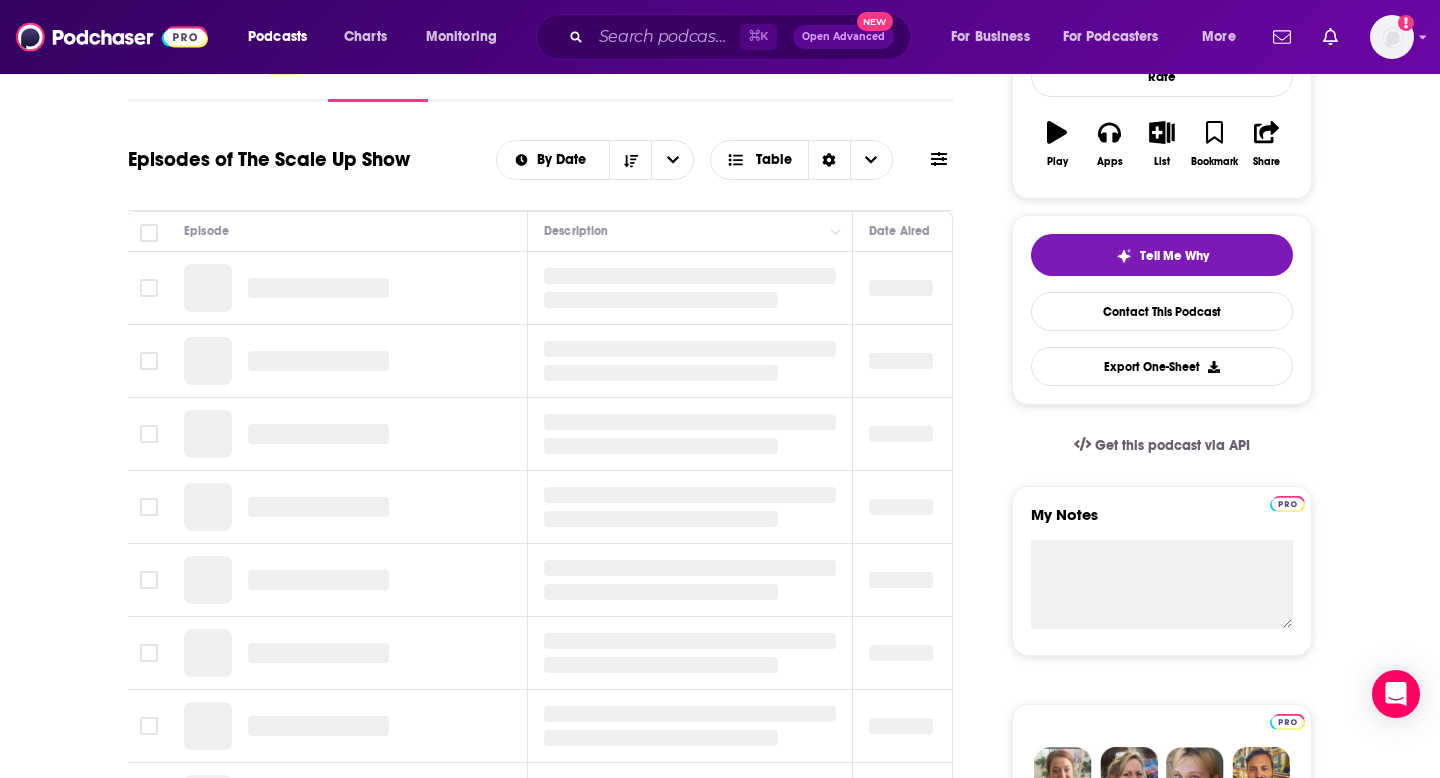 scroll, scrollTop: 331, scrollLeft: 0, axis: vertical 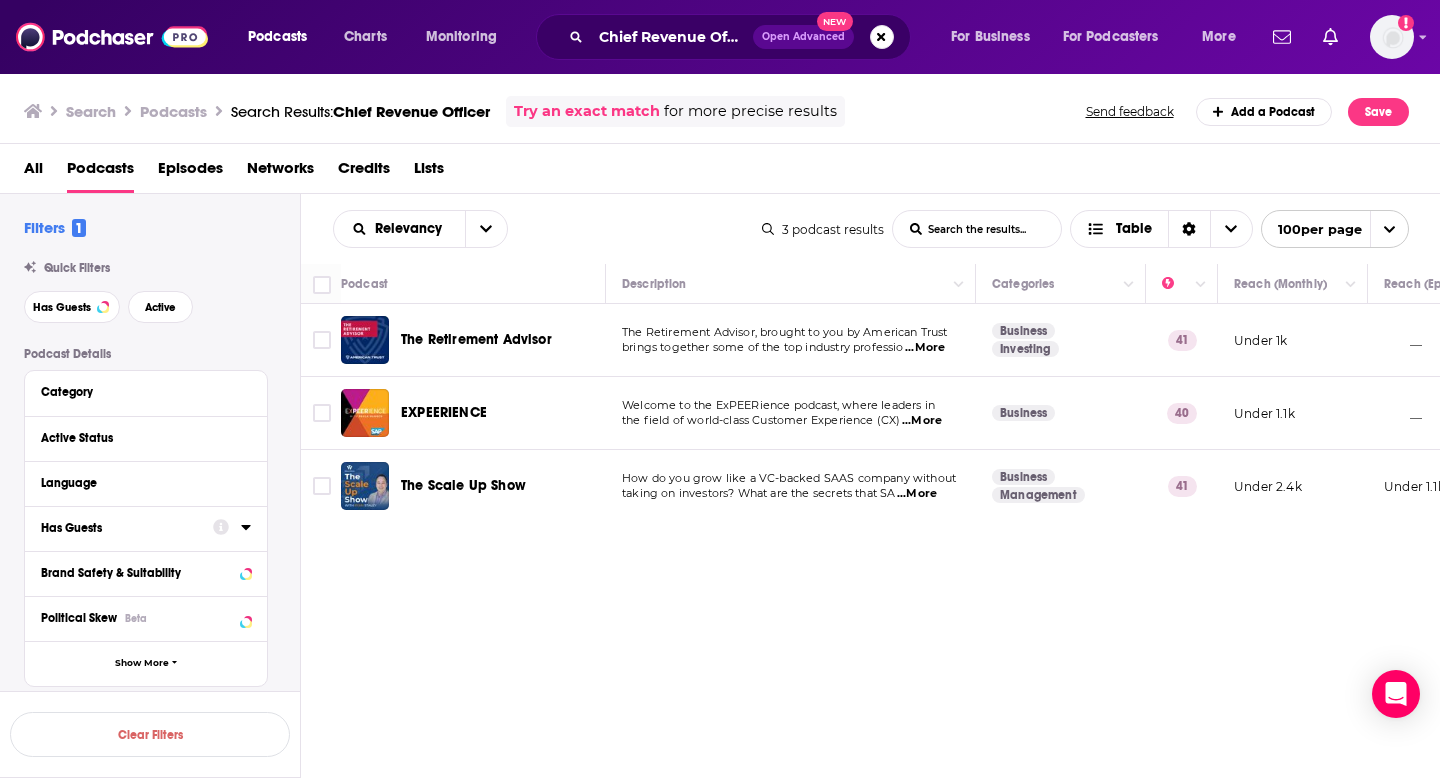 click 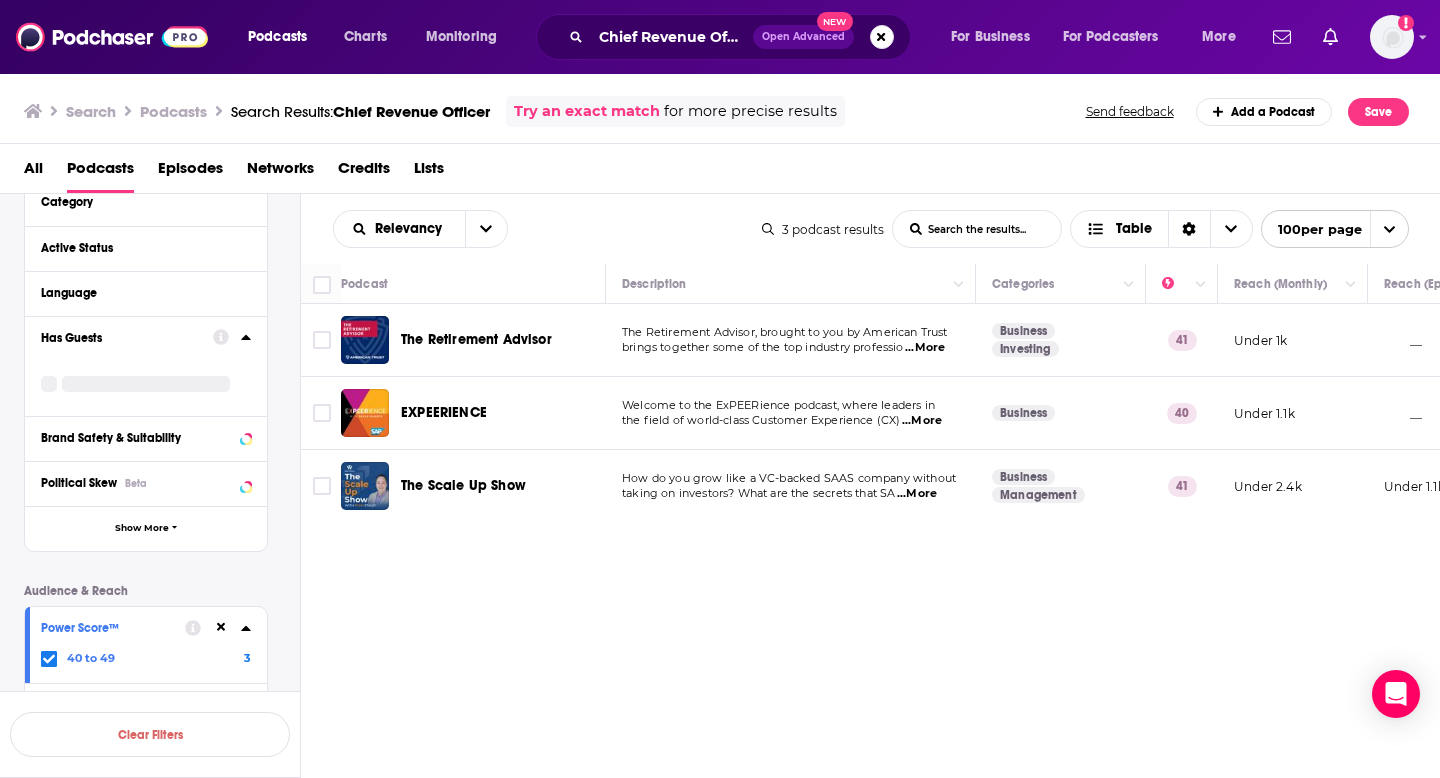 scroll, scrollTop: 199, scrollLeft: 0, axis: vertical 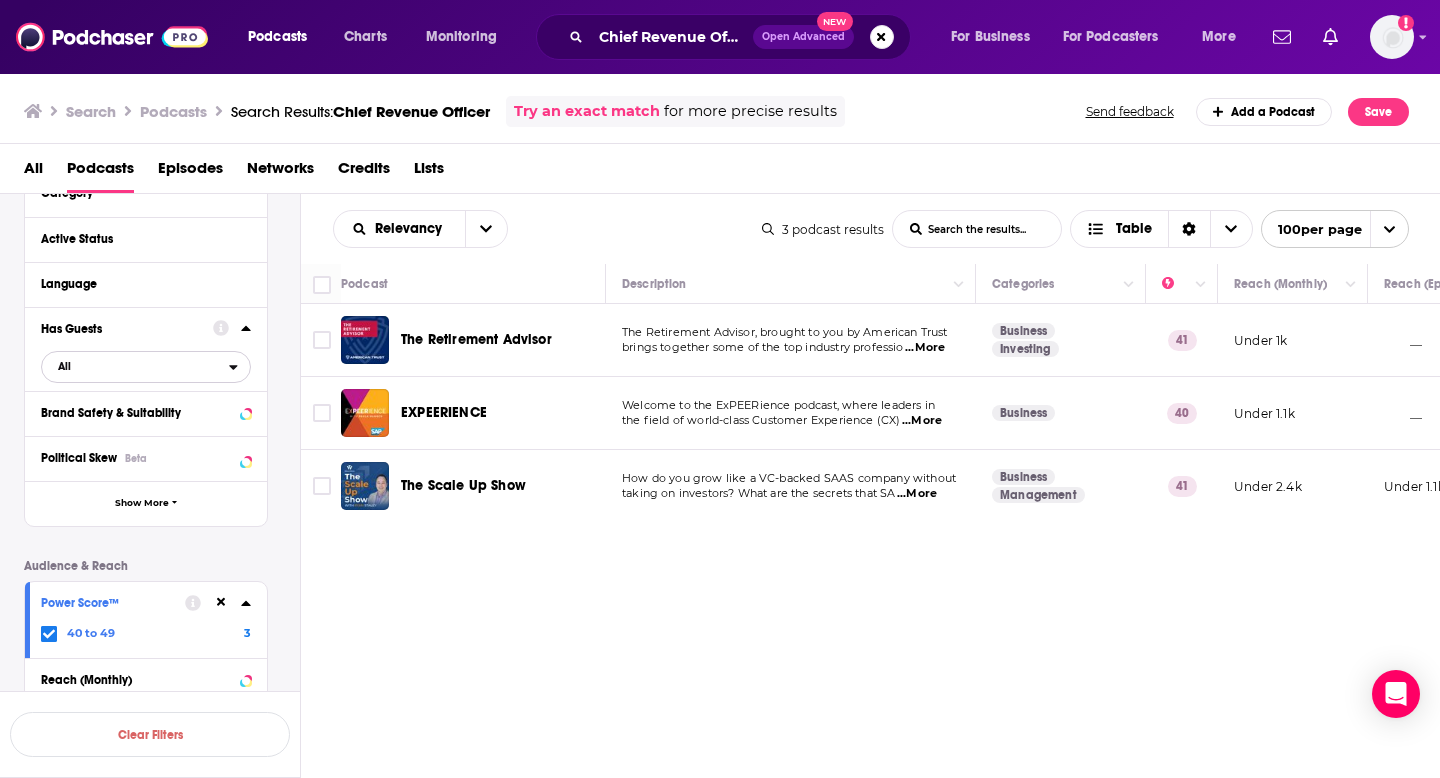 click on "All" at bounding box center [135, 366] 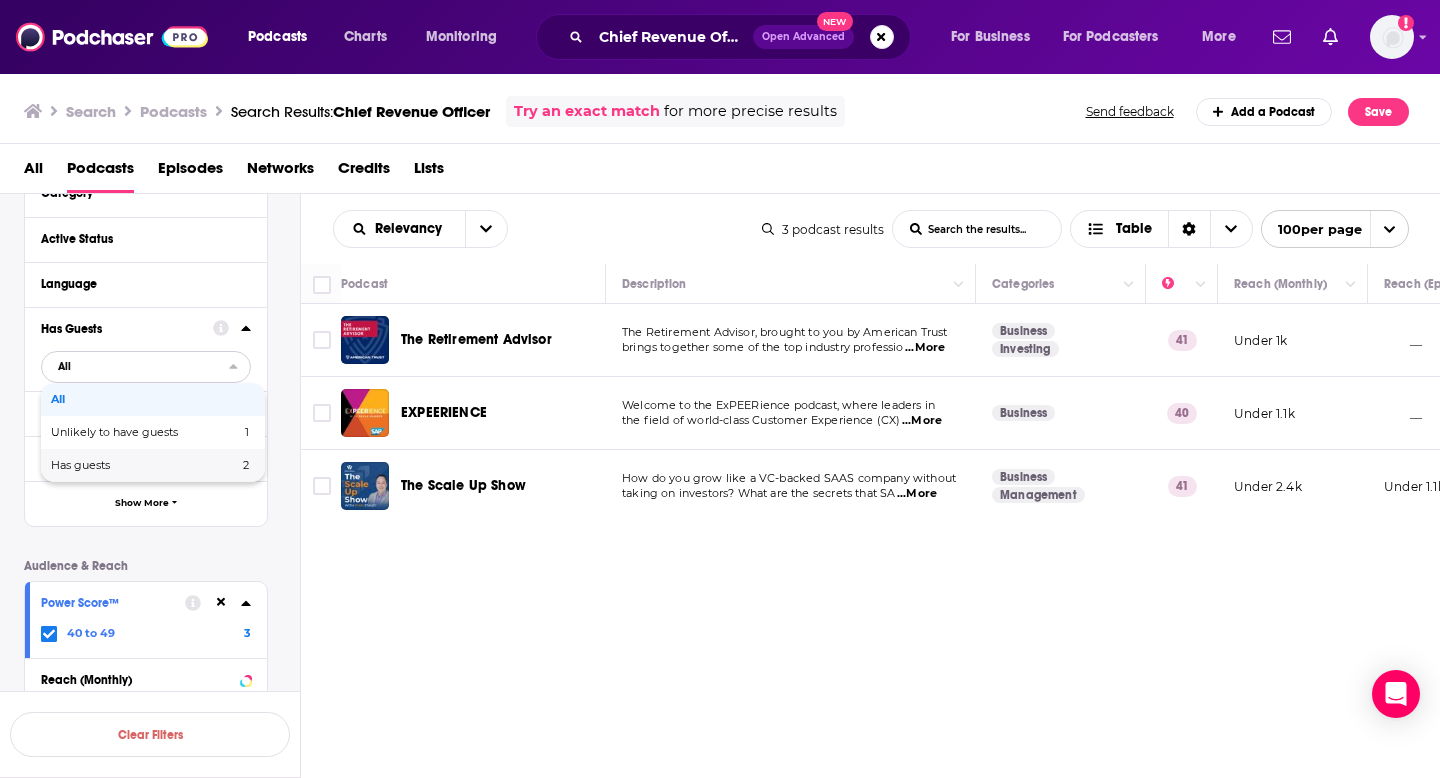click on "Has guests" at bounding box center (112, 465) 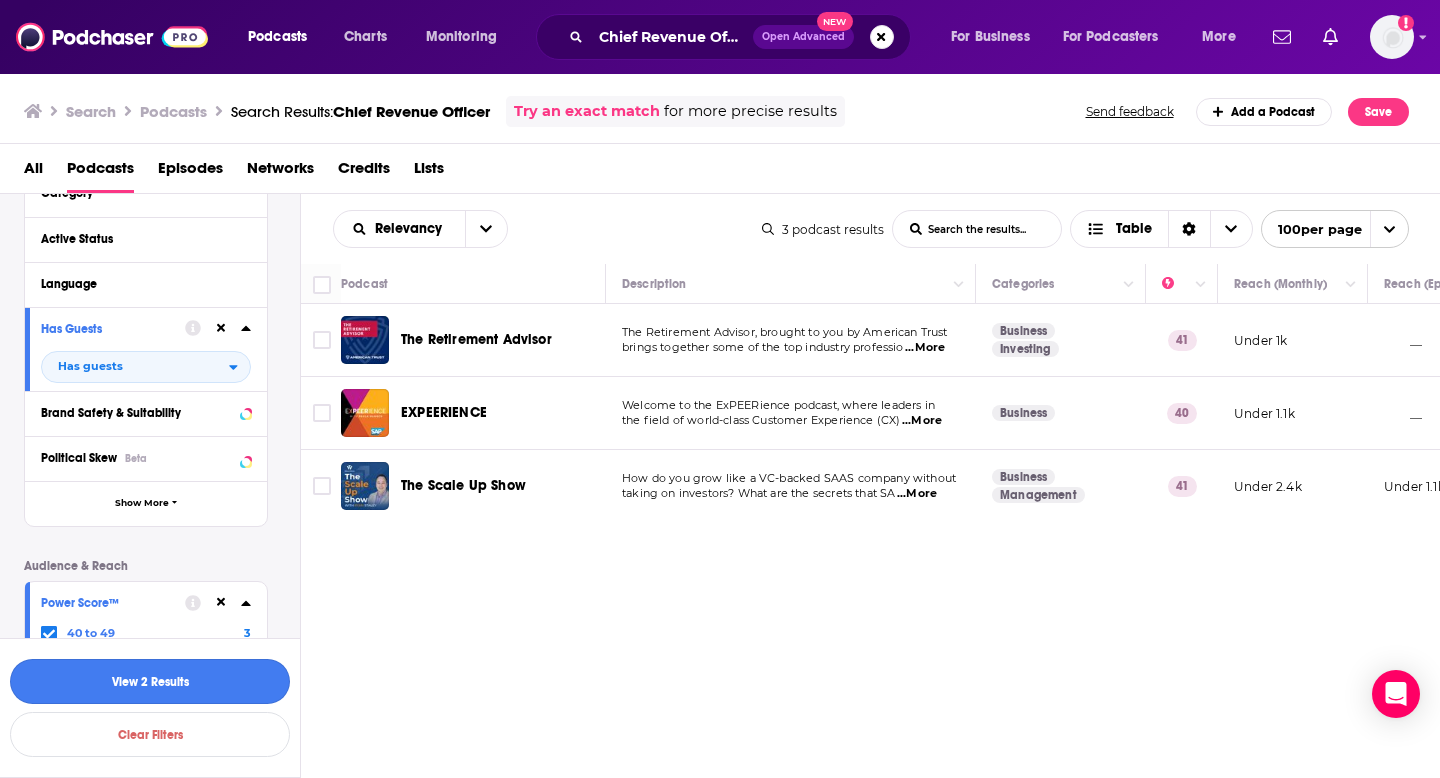 click on "View 2 Results" at bounding box center (150, 681) 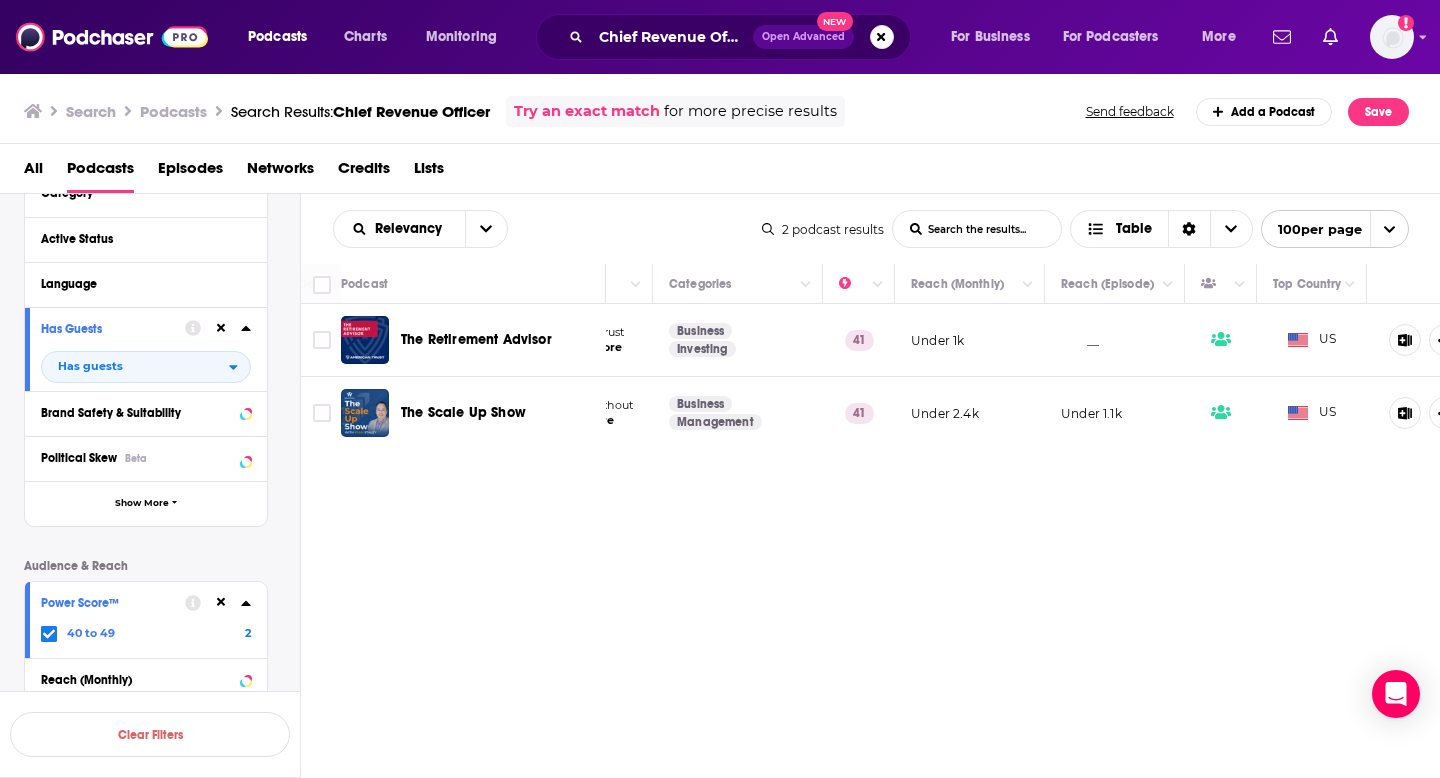scroll, scrollTop: 0, scrollLeft: 364, axis: horizontal 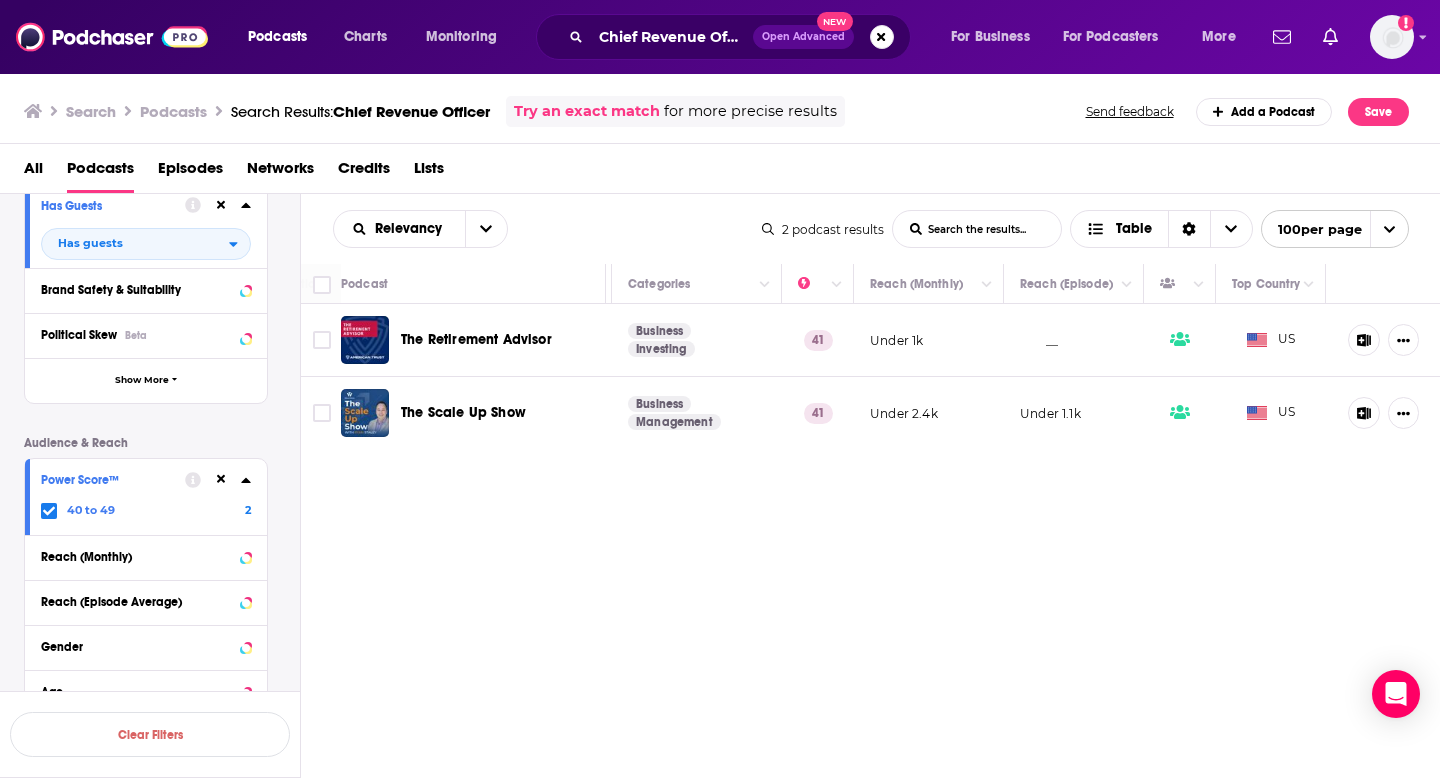 click 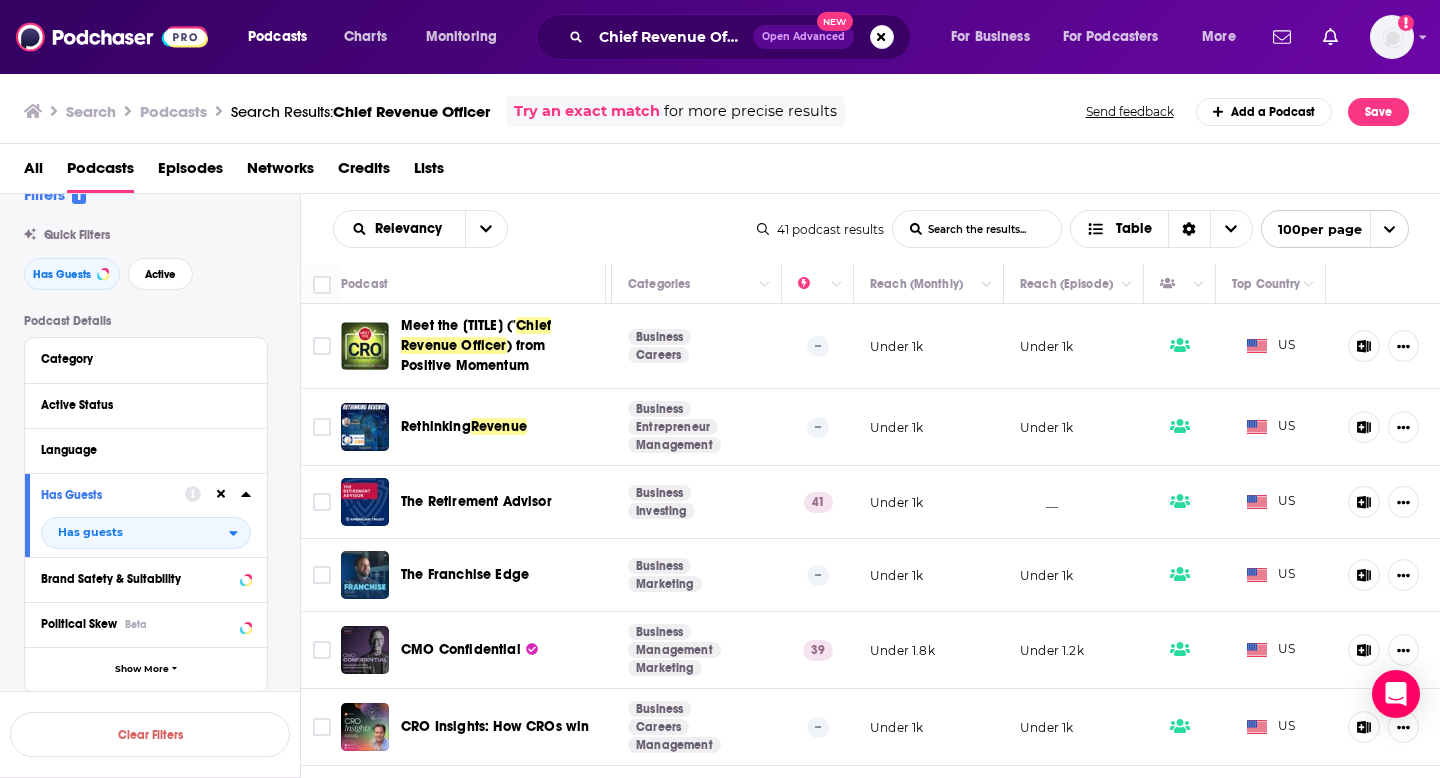 scroll, scrollTop: 0, scrollLeft: 0, axis: both 